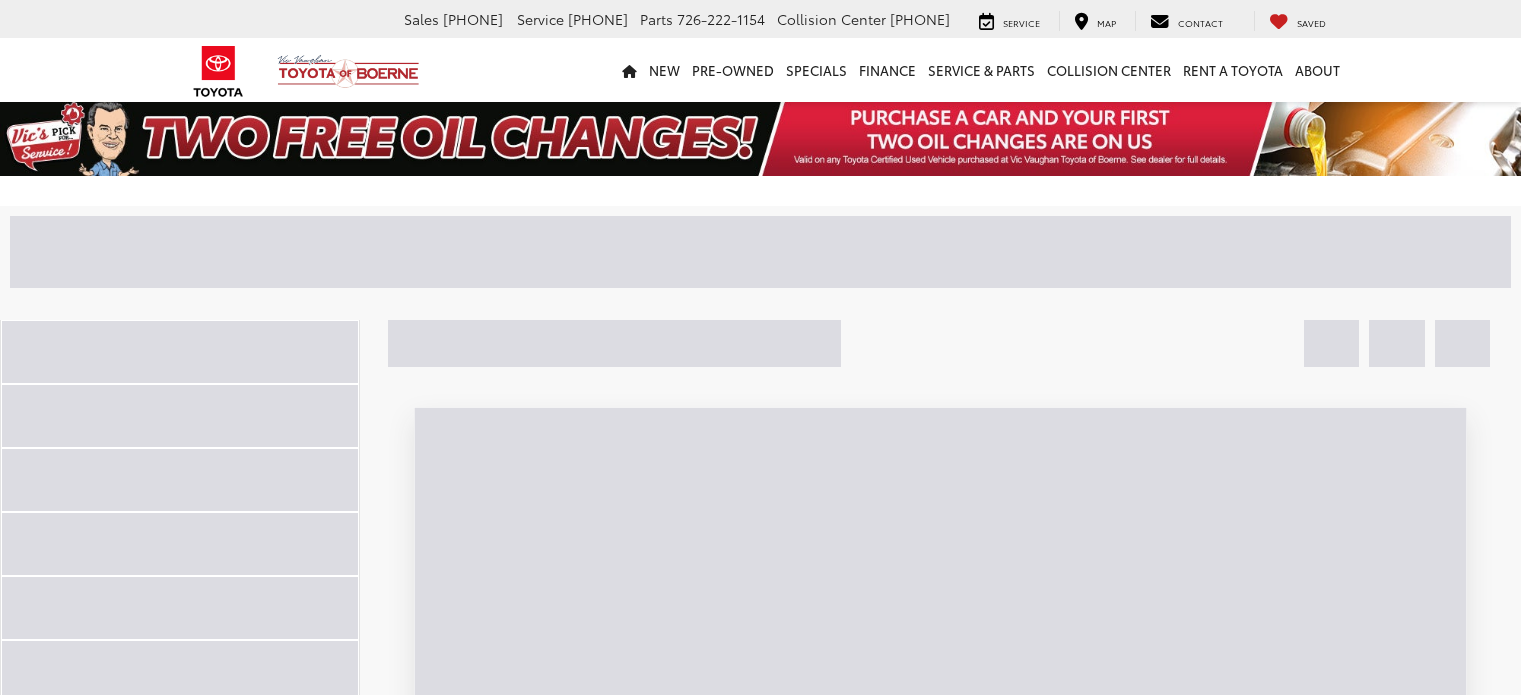 scroll, scrollTop: 0, scrollLeft: 0, axis: both 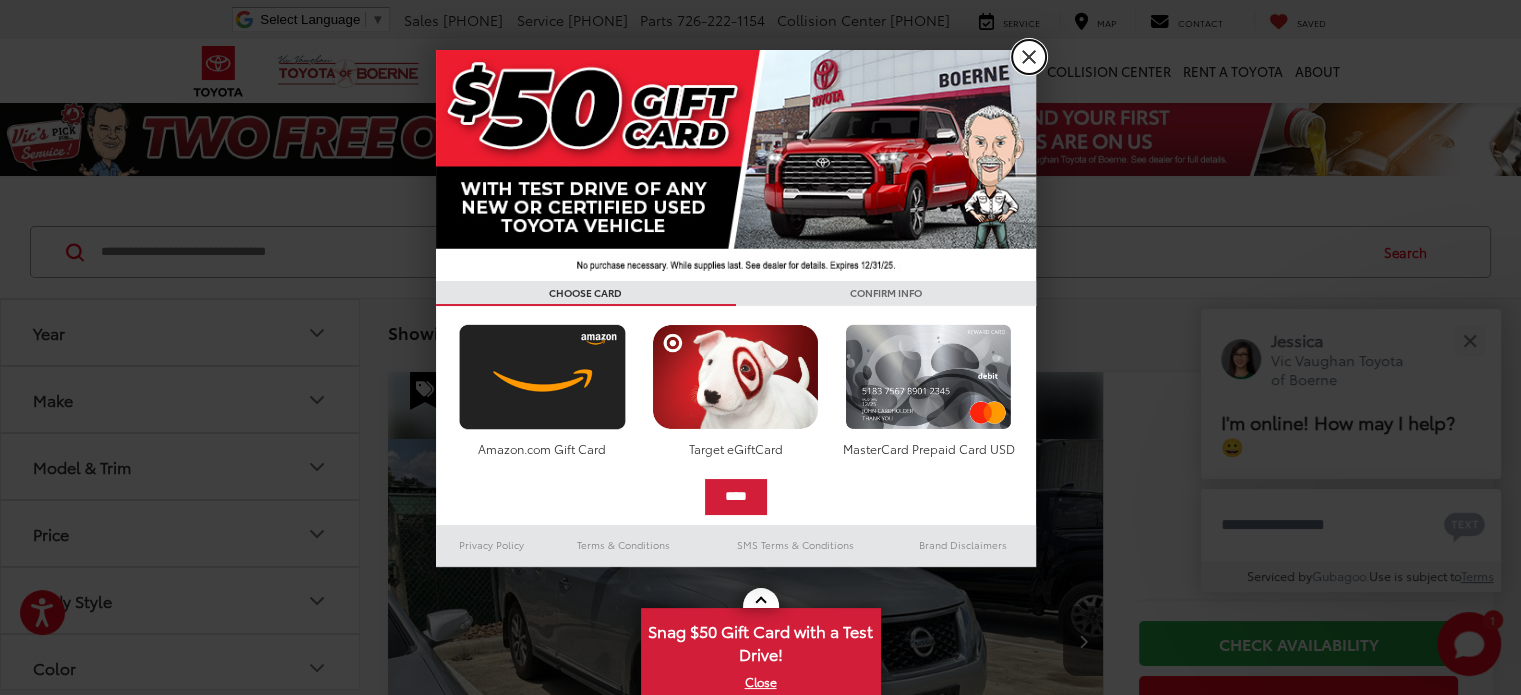 click on "X" at bounding box center (1029, 57) 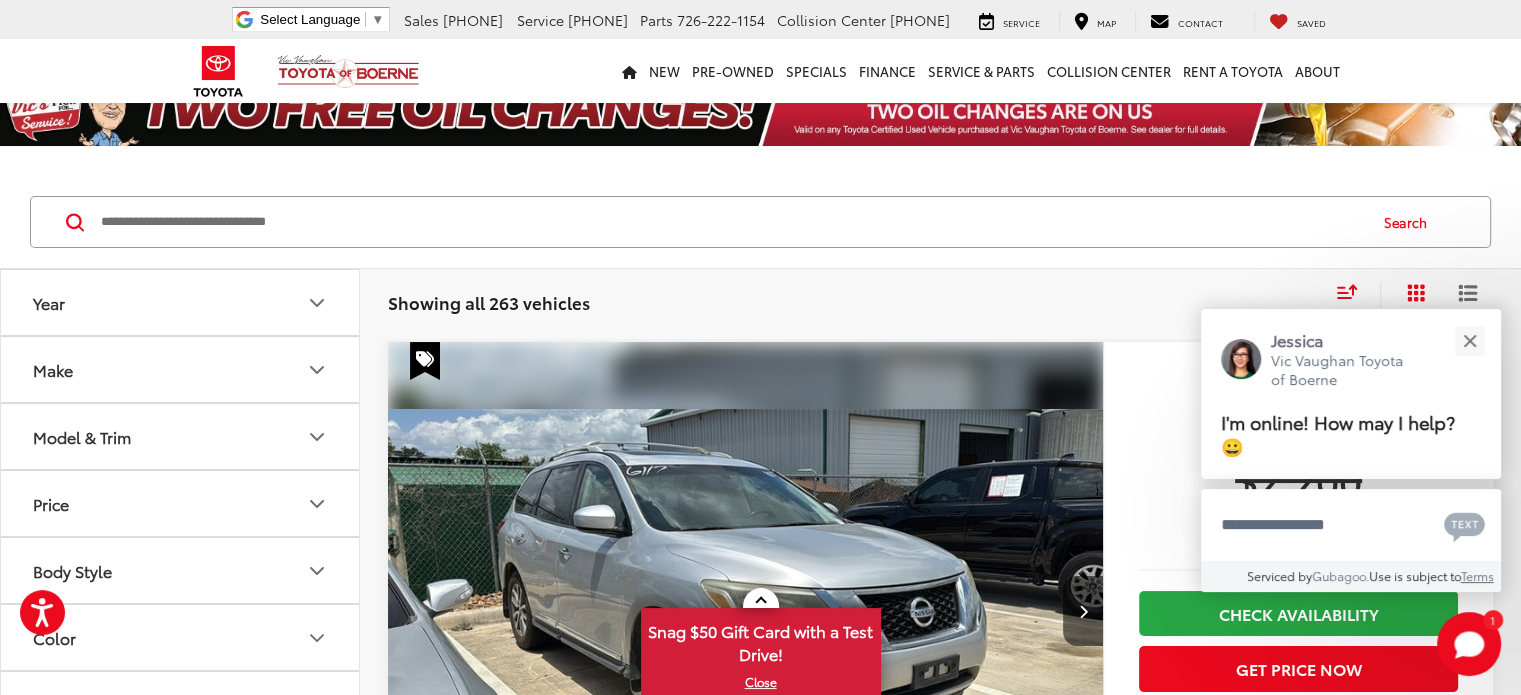scroll, scrollTop: 43, scrollLeft: 0, axis: vertical 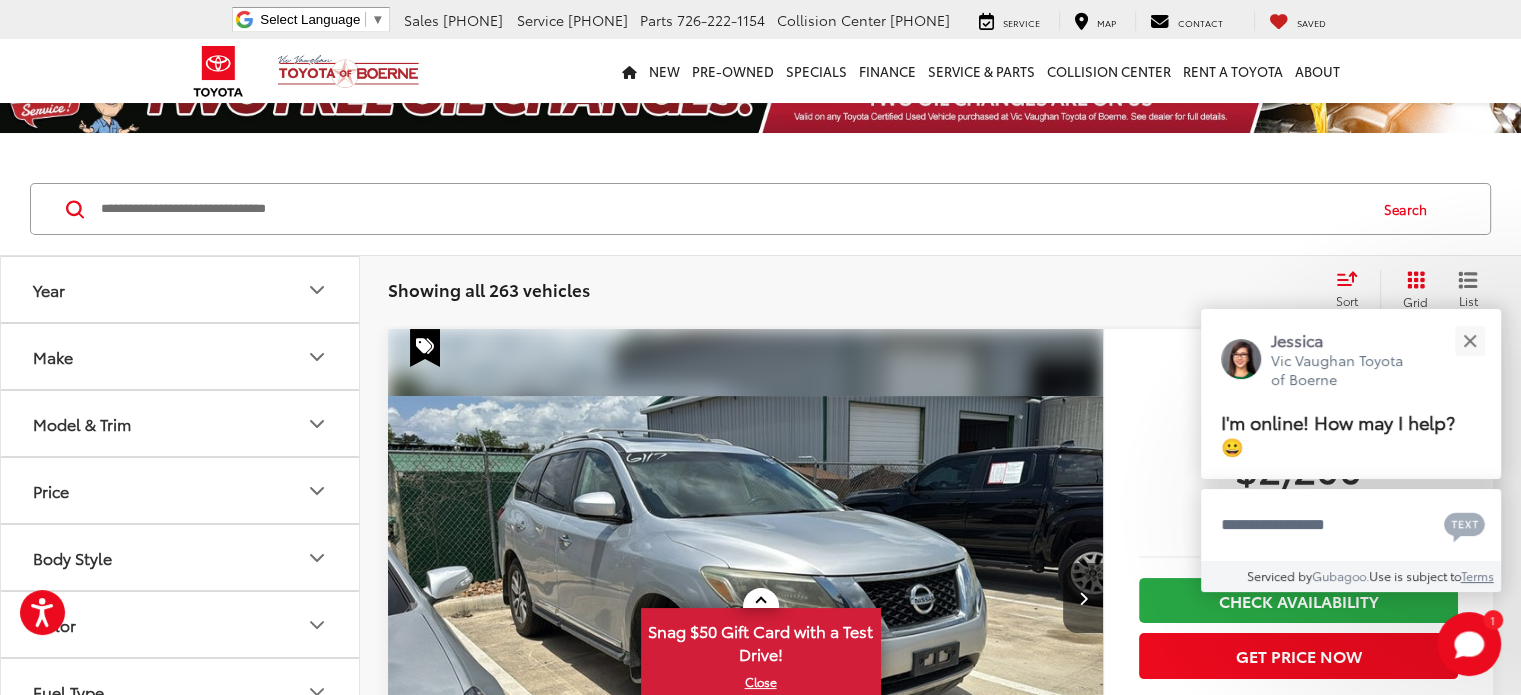 click 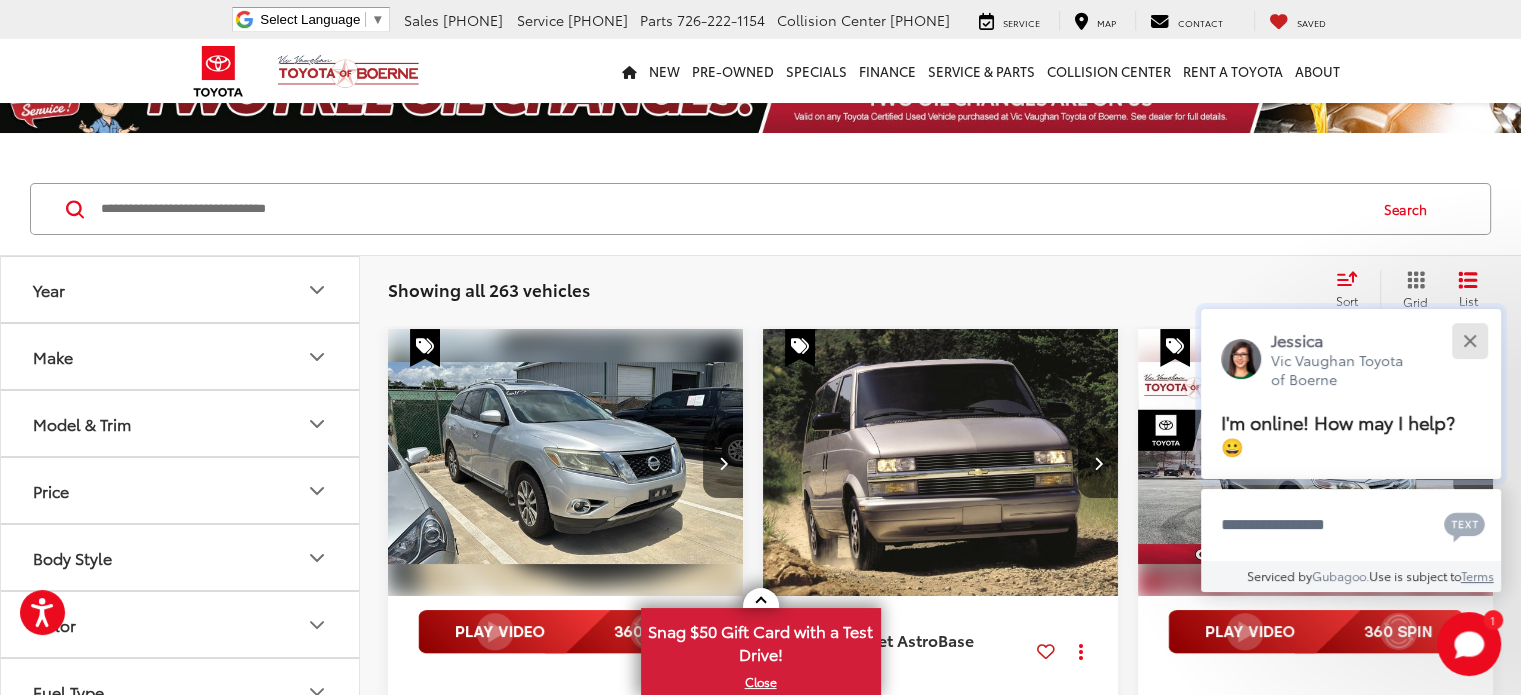 click at bounding box center [1469, 340] 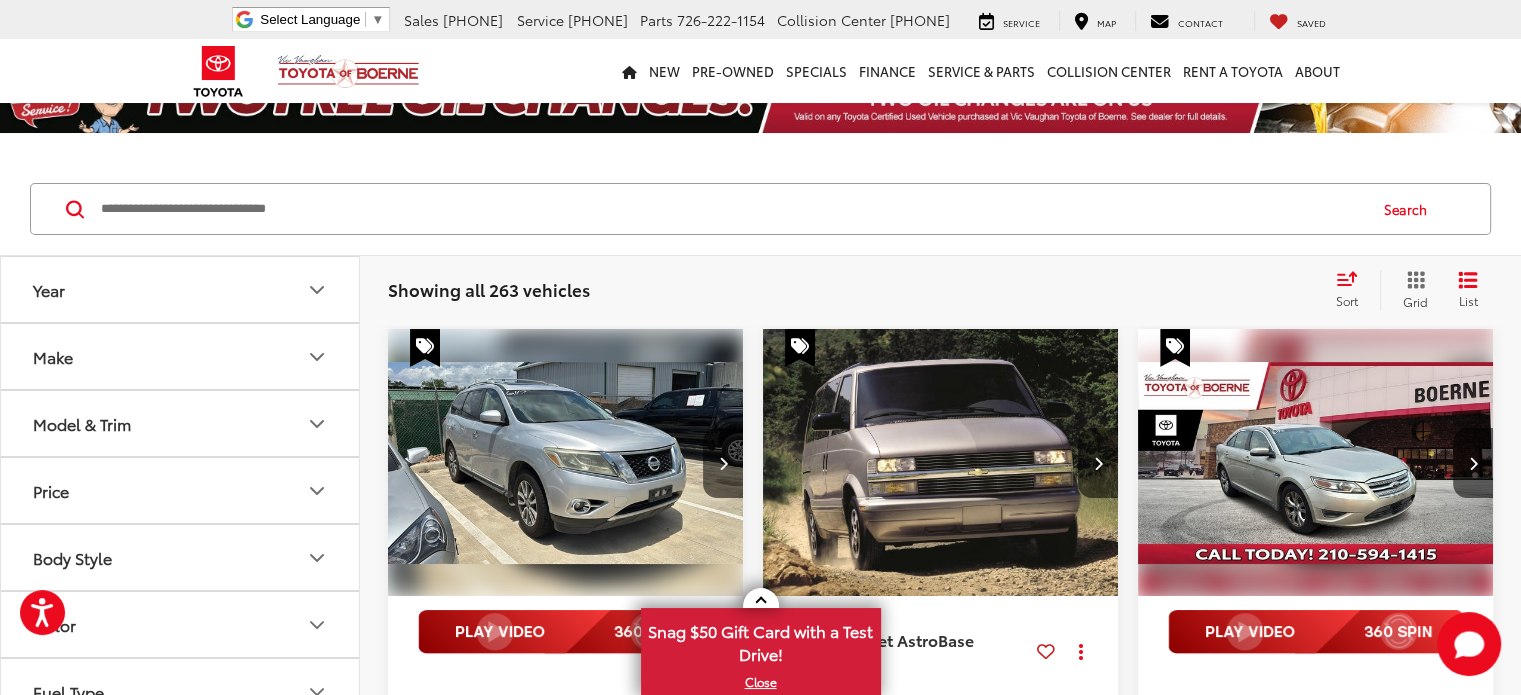 click on "Sort" at bounding box center (1353, 290) 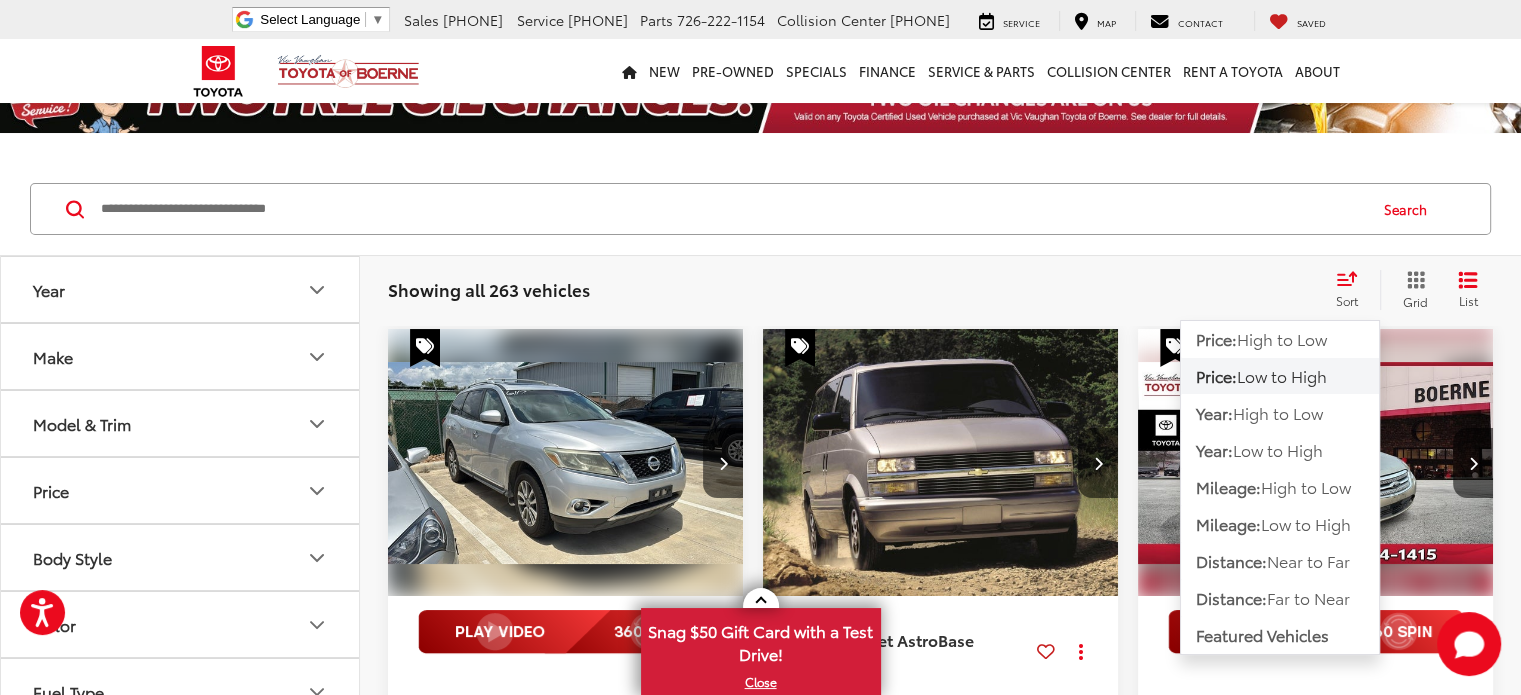 click on "Low to High" at bounding box center (1282, 375) 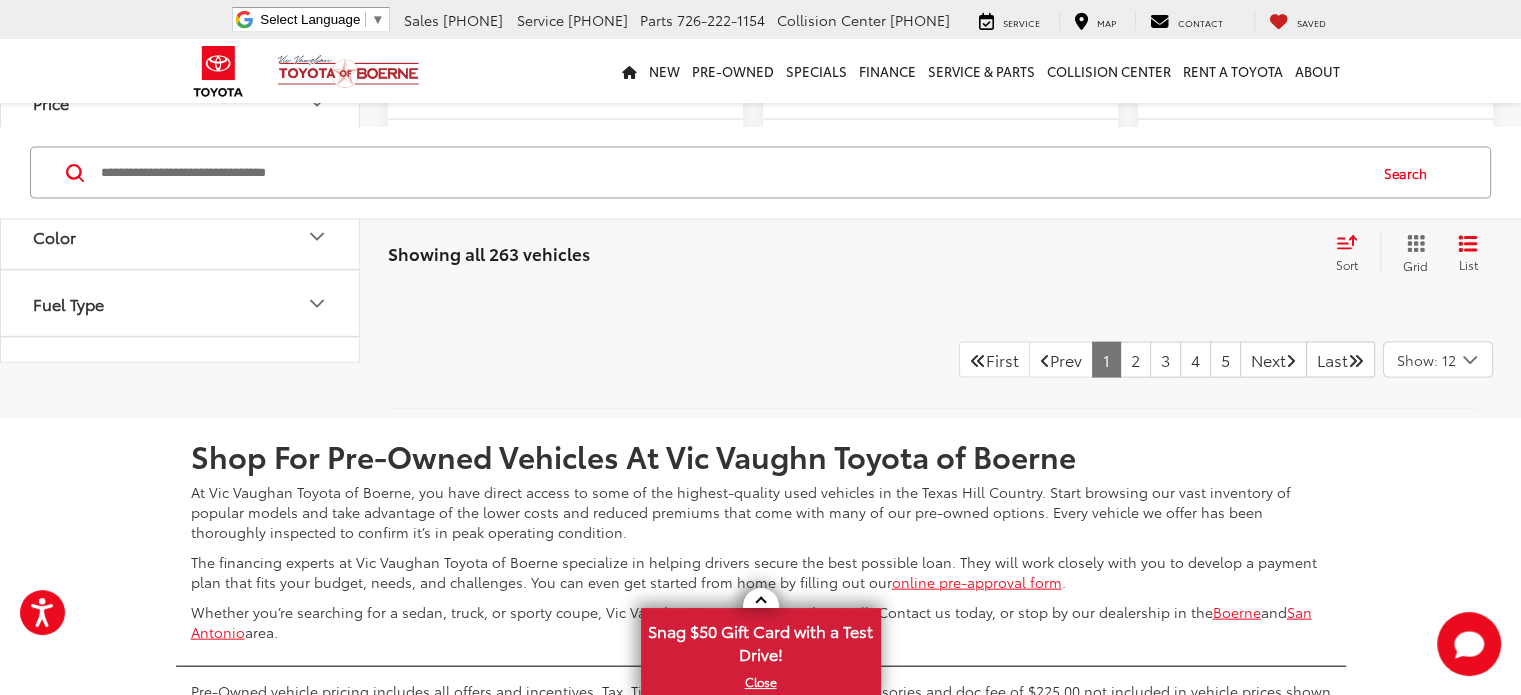 scroll, scrollTop: 4356, scrollLeft: 0, axis: vertical 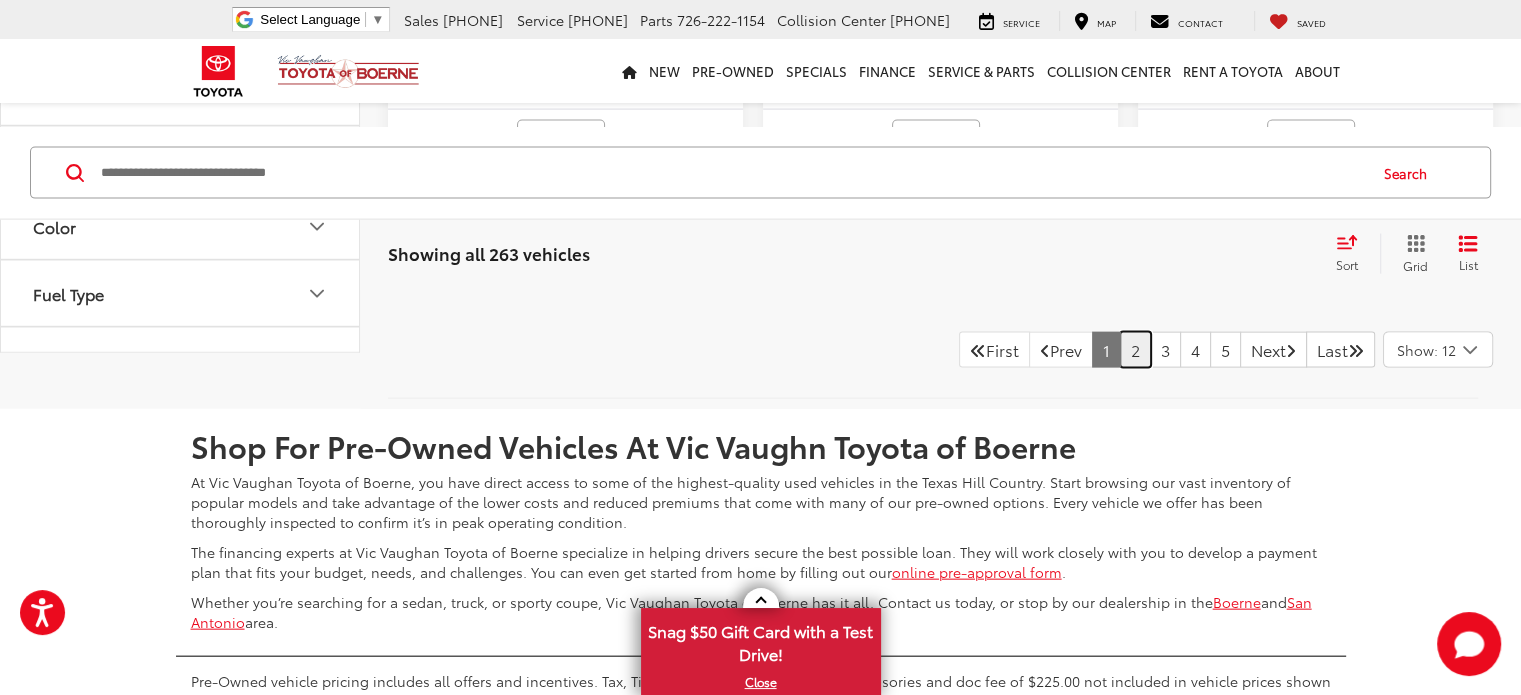 click on "2" at bounding box center (1135, 350) 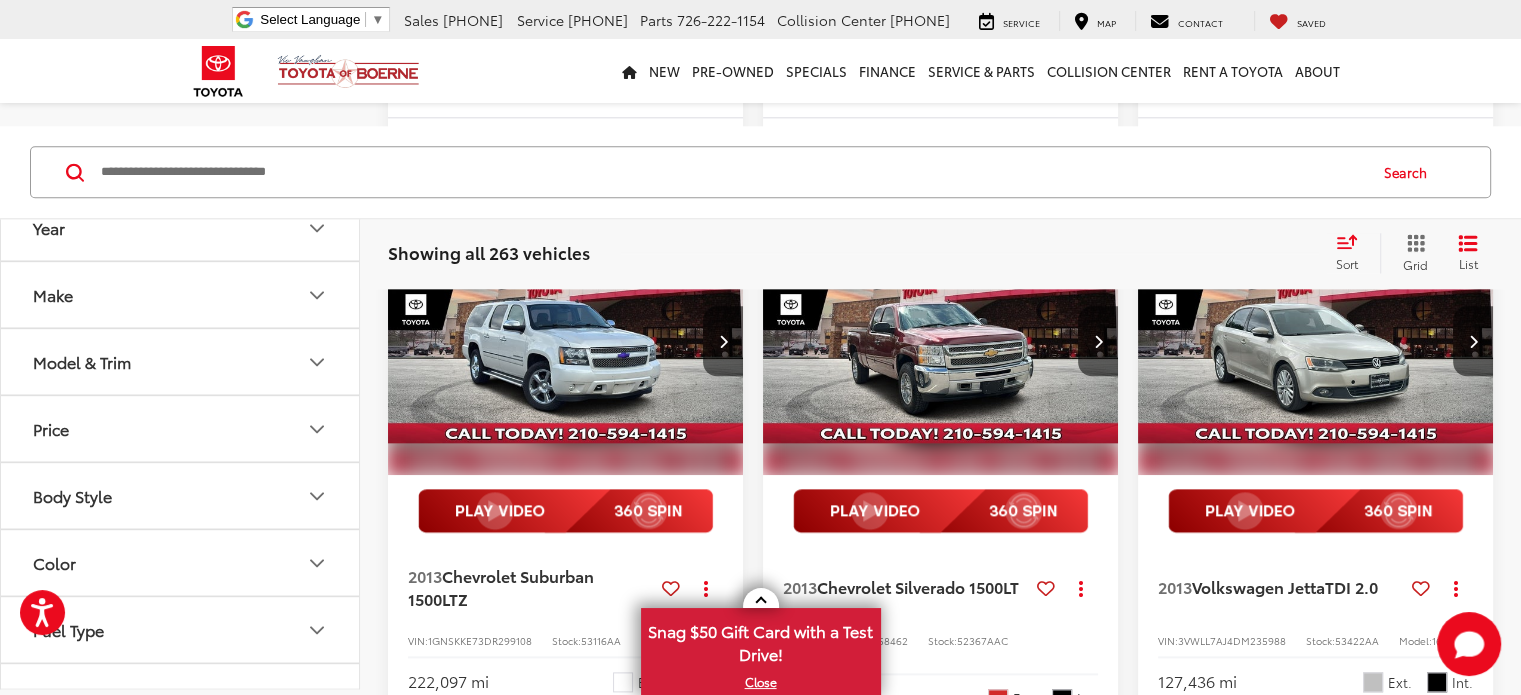 scroll, scrollTop: 2295, scrollLeft: 0, axis: vertical 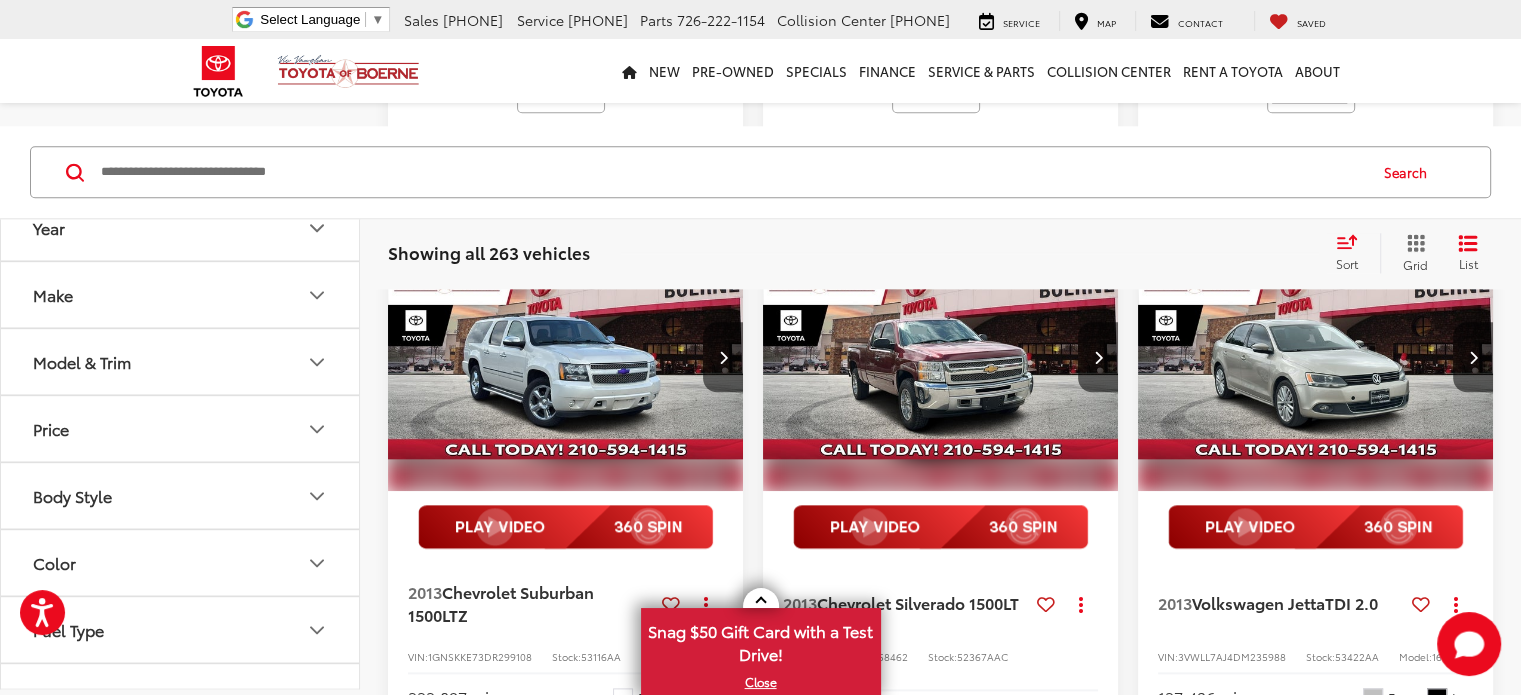 click at bounding box center [941, 358] 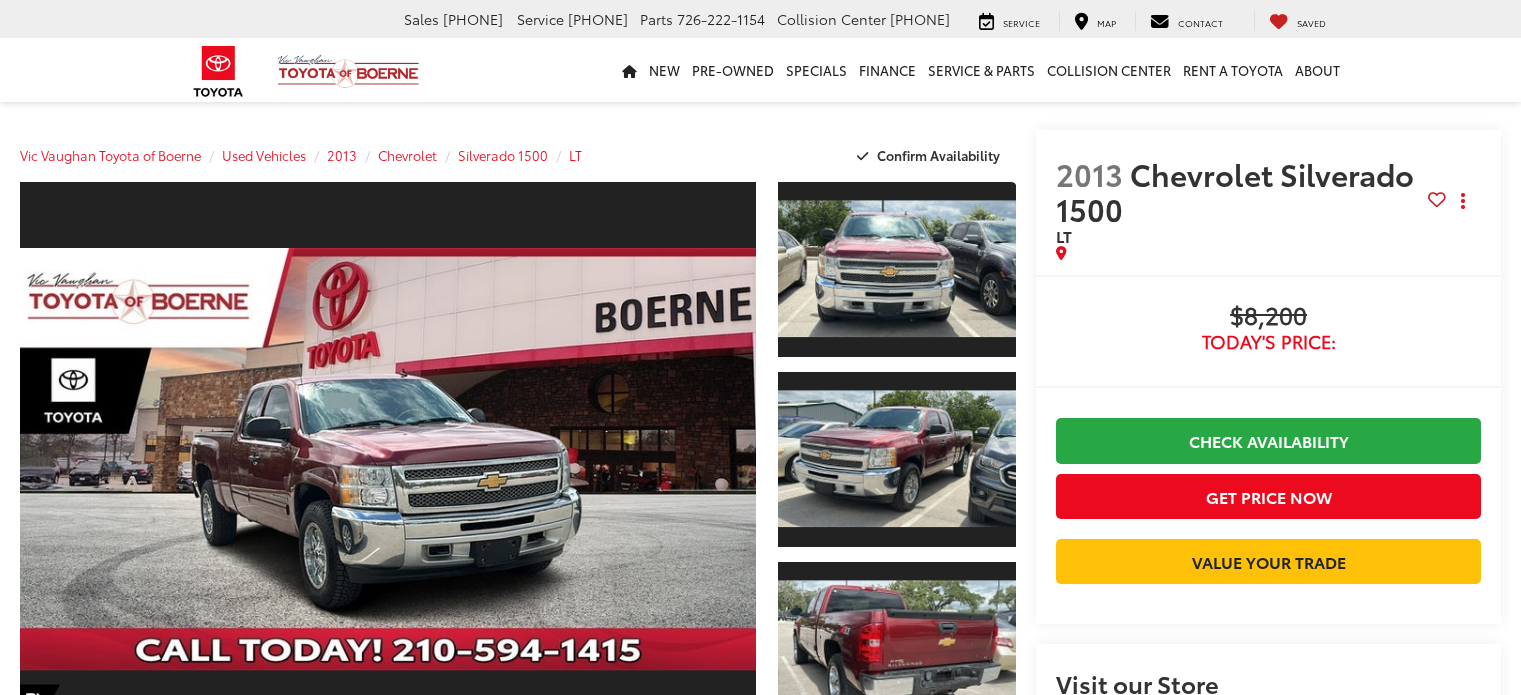 scroll, scrollTop: 0, scrollLeft: 0, axis: both 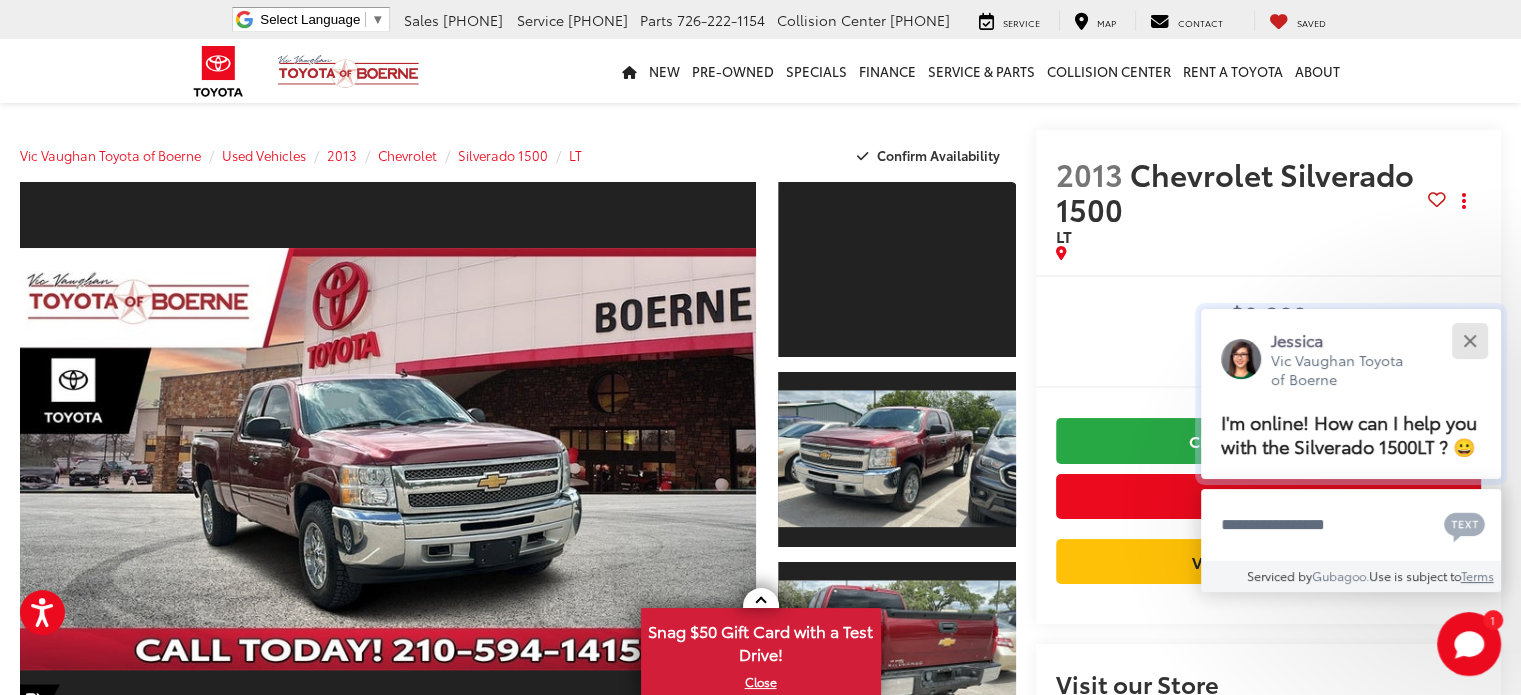 click at bounding box center [1469, 340] 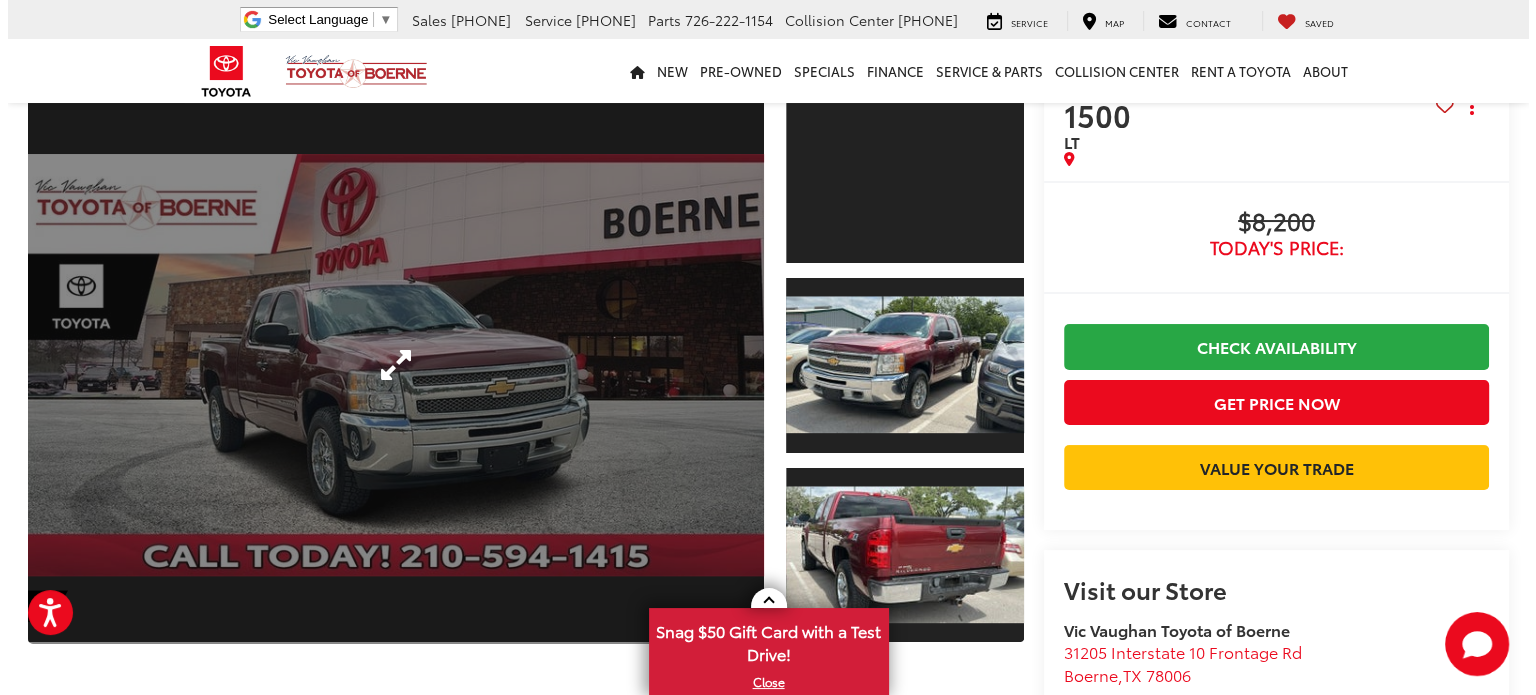 scroll, scrollTop: 95, scrollLeft: 0, axis: vertical 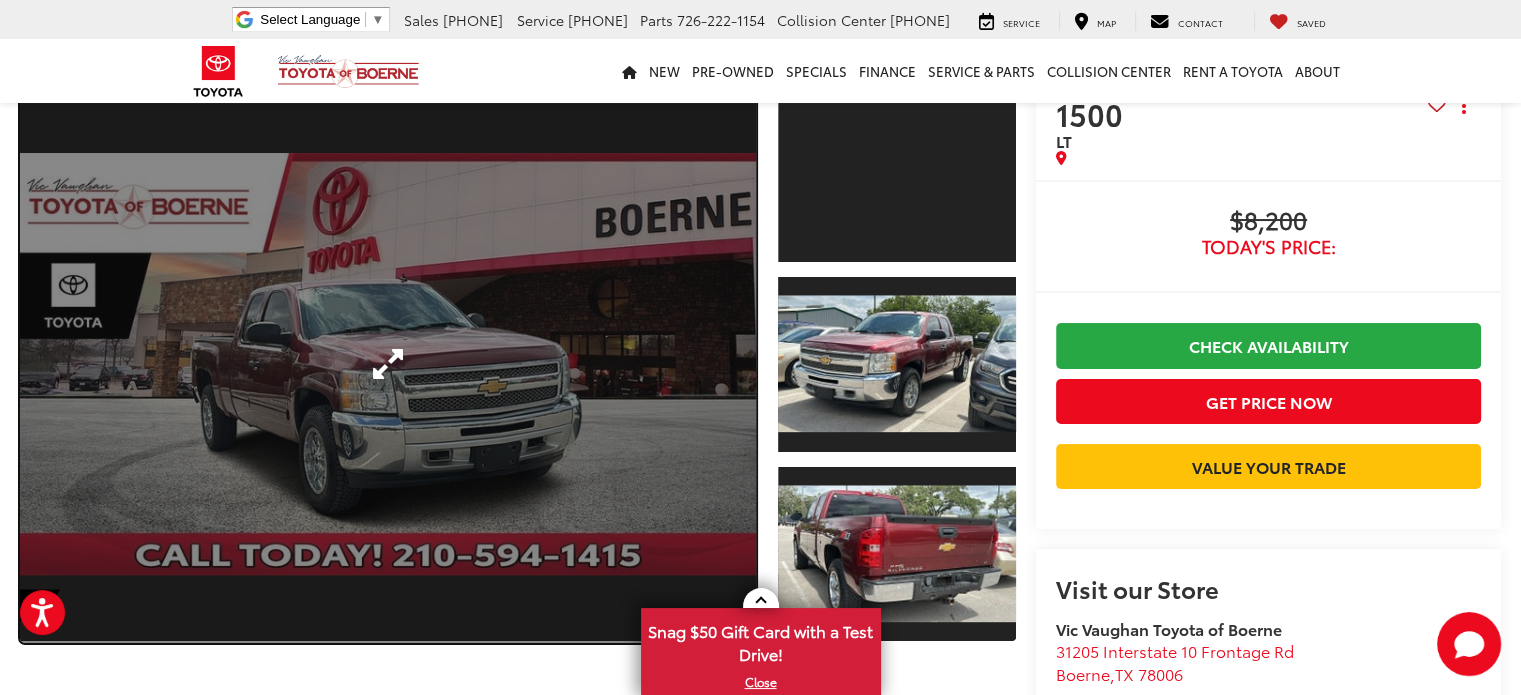 click at bounding box center [388, 364] 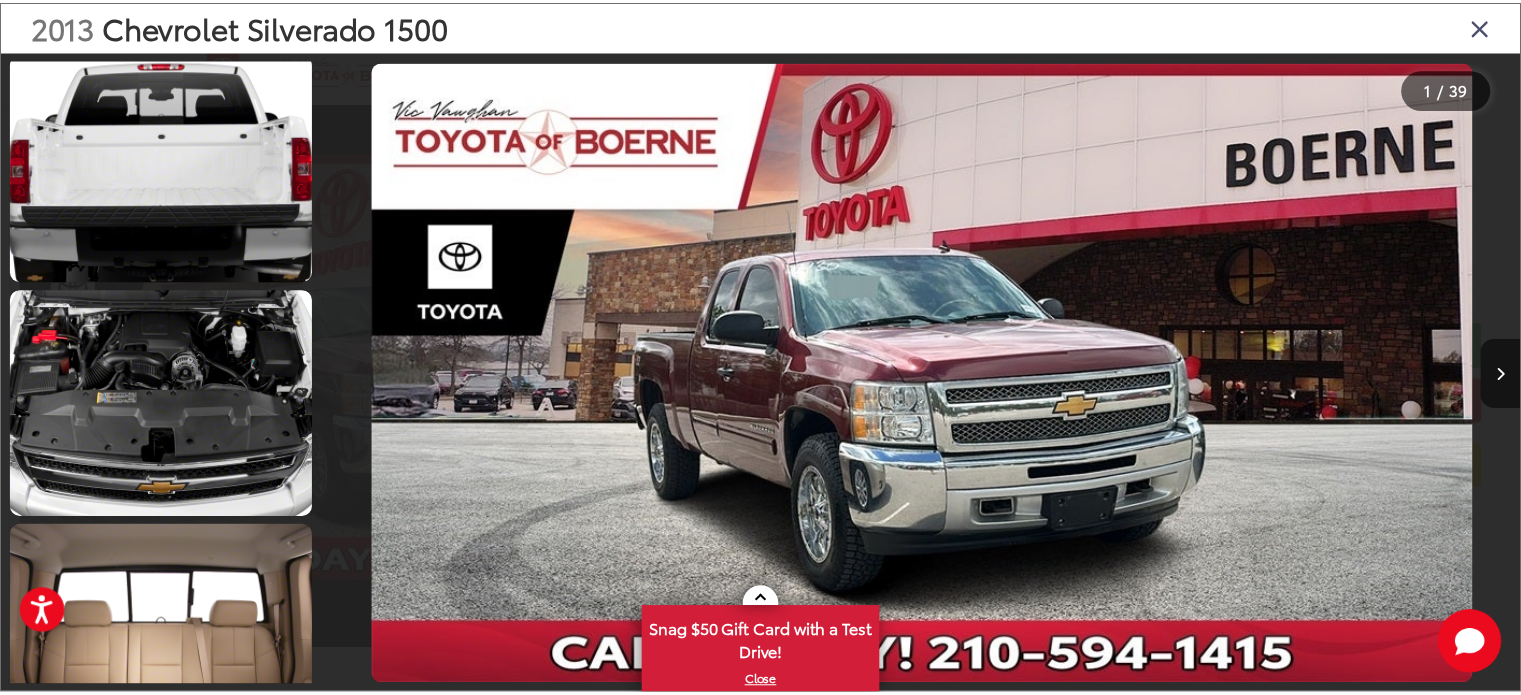 scroll, scrollTop: 7652, scrollLeft: 0, axis: vertical 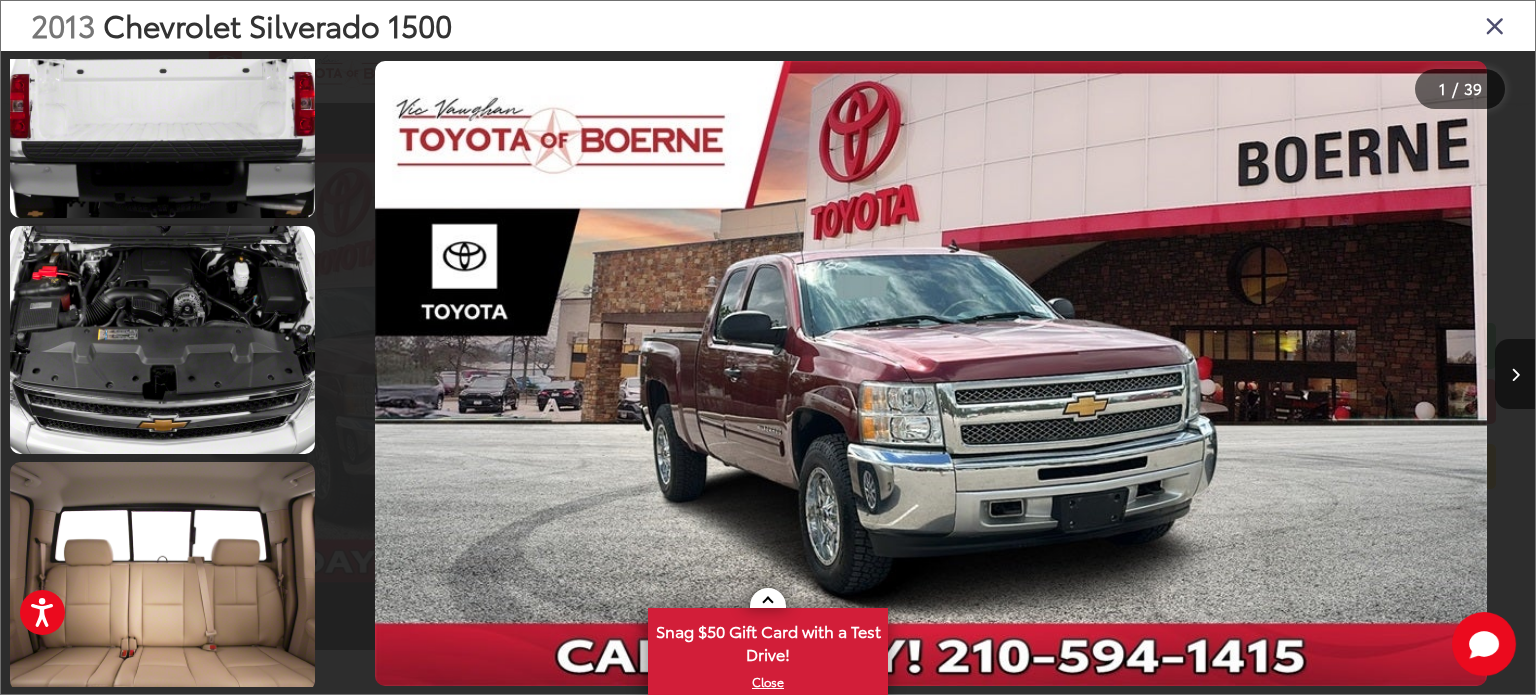 click at bounding box center [1495, 25] 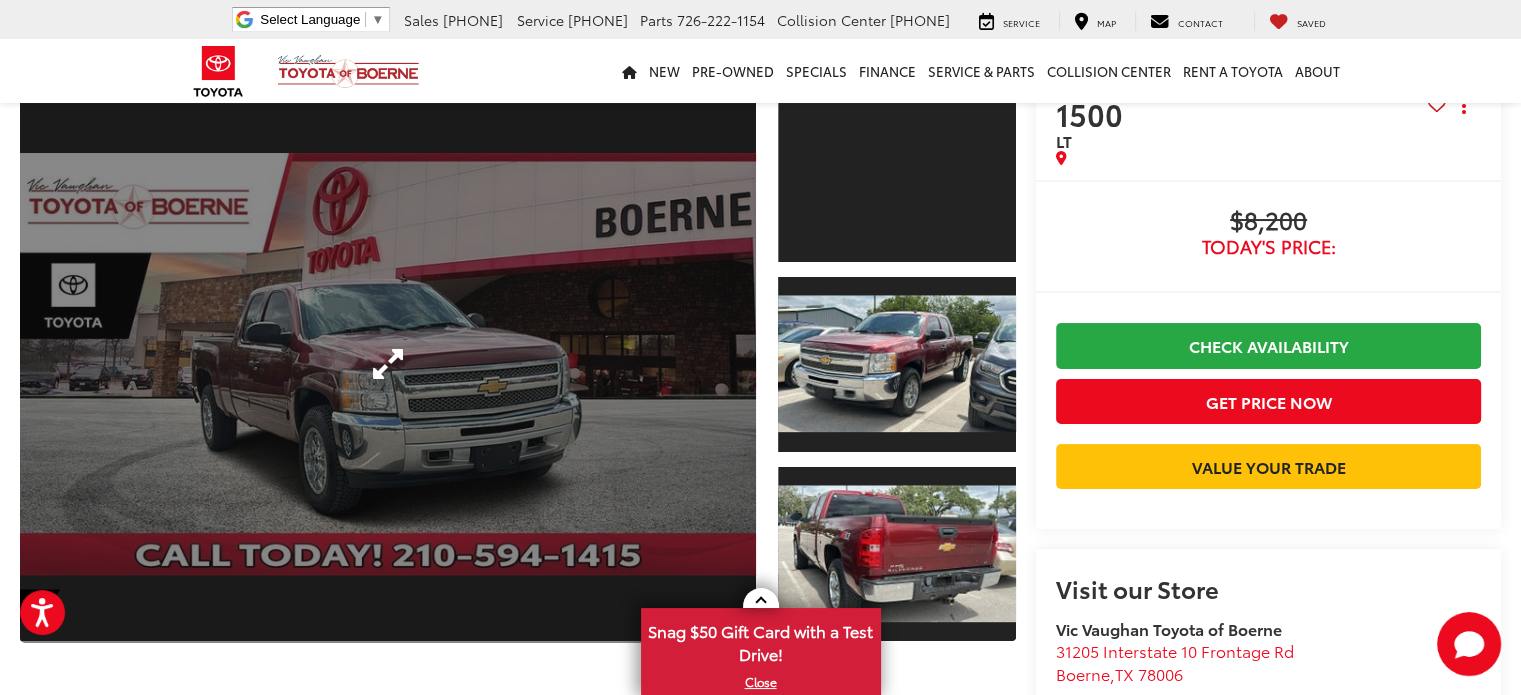 scroll, scrollTop: 0, scrollLeft: 0, axis: both 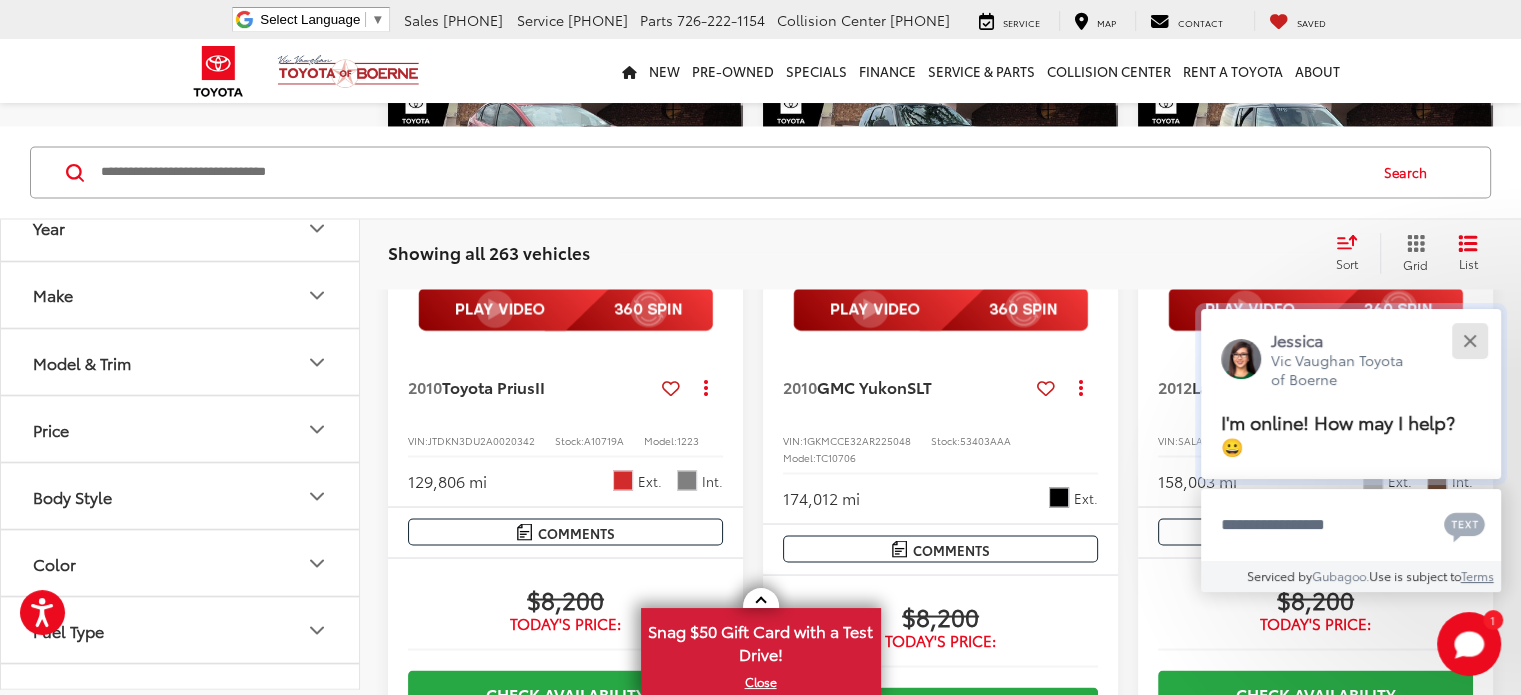 click at bounding box center (1469, 340) 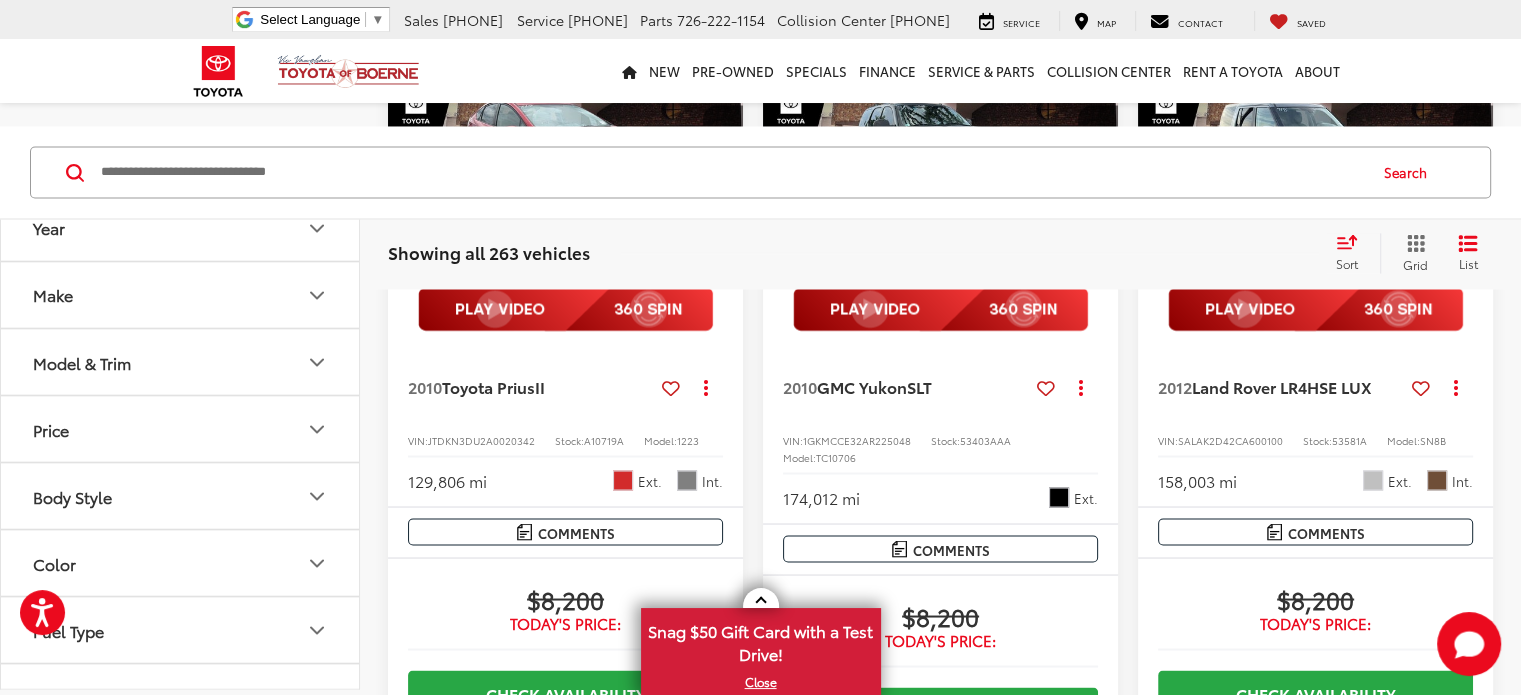 scroll, scrollTop: 3484, scrollLeft: 0, axis: vertical 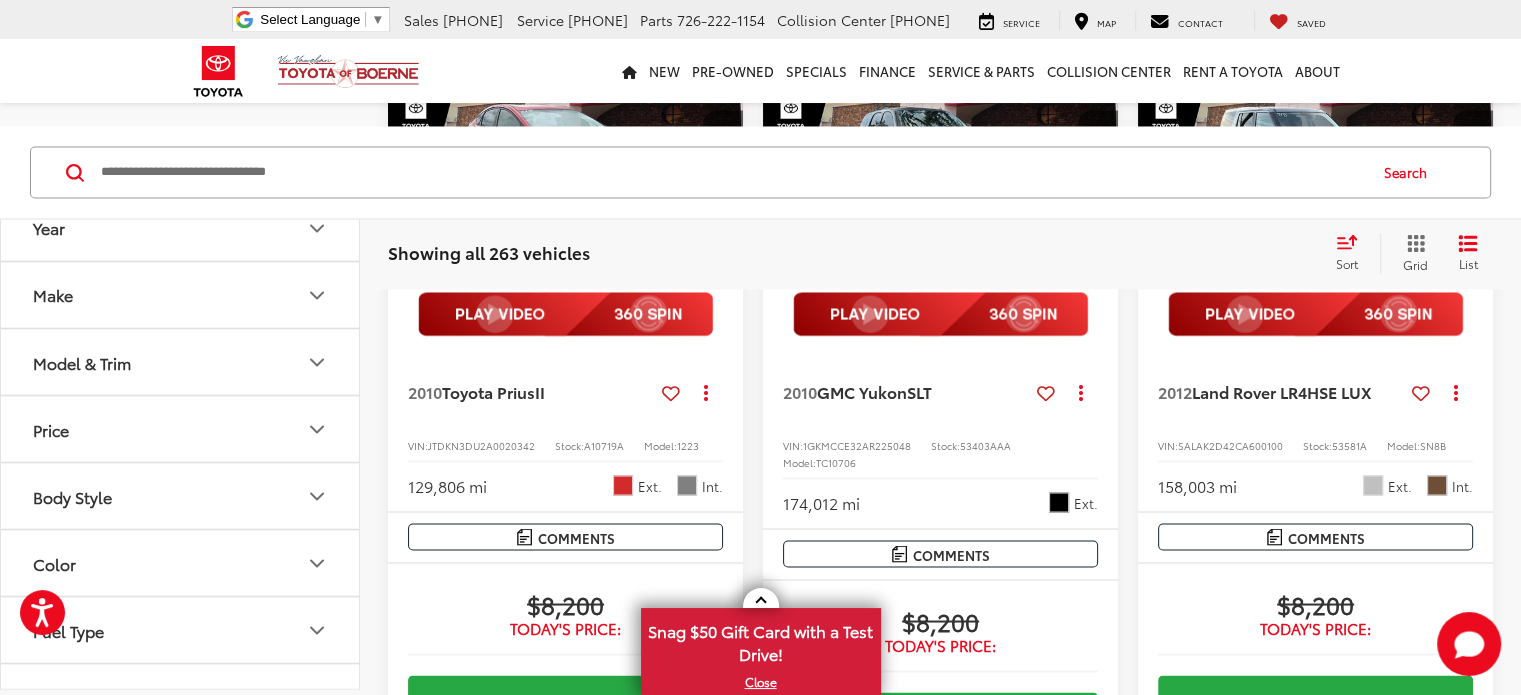 click on "test Sort Price:  High to Low Price:  Low to High Year:  High to Low Year:  Low to High Mileage:  High to Low Mileage:  Low to High Distance:  Near to Far Distance:  Far to Near Featured Vehicles Grid List" at bounding box center (1406, 253) 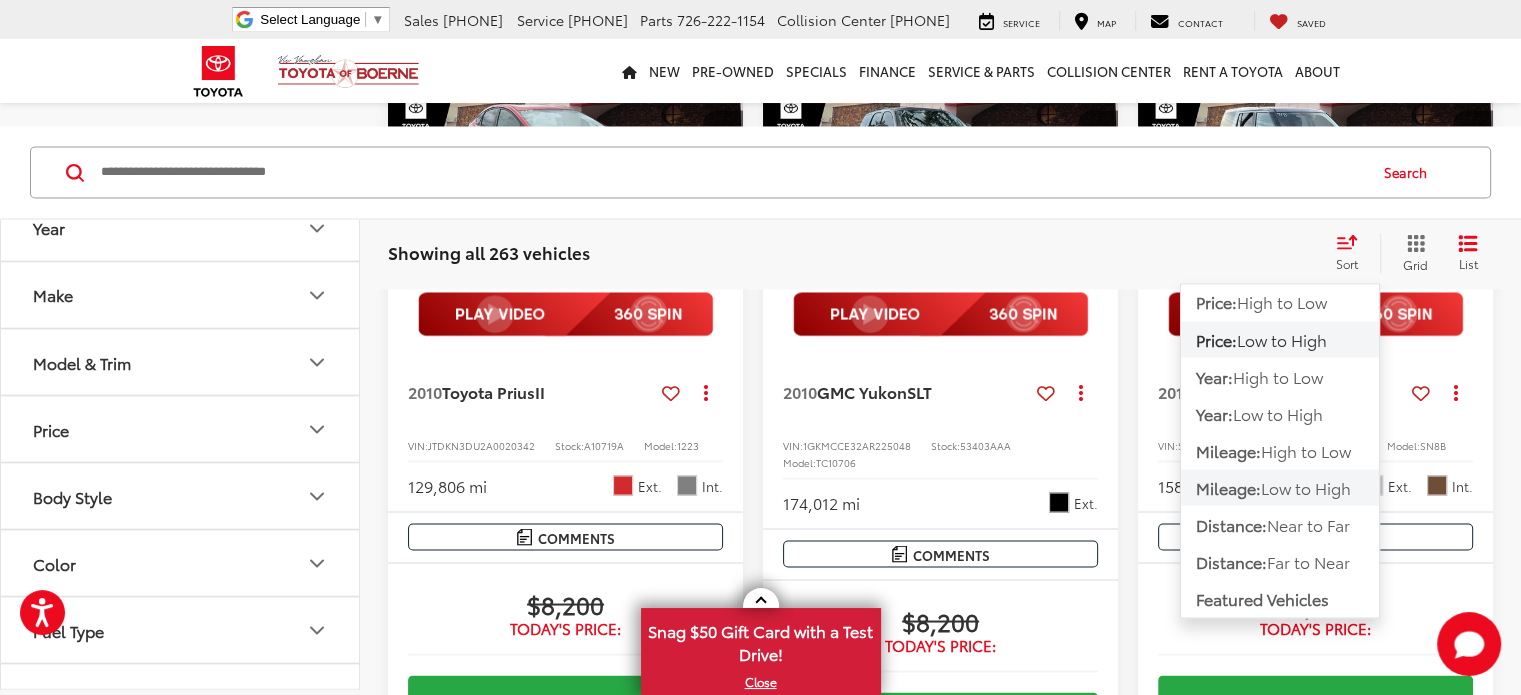click on "Mileage:" at bounding box center [1228, 486] 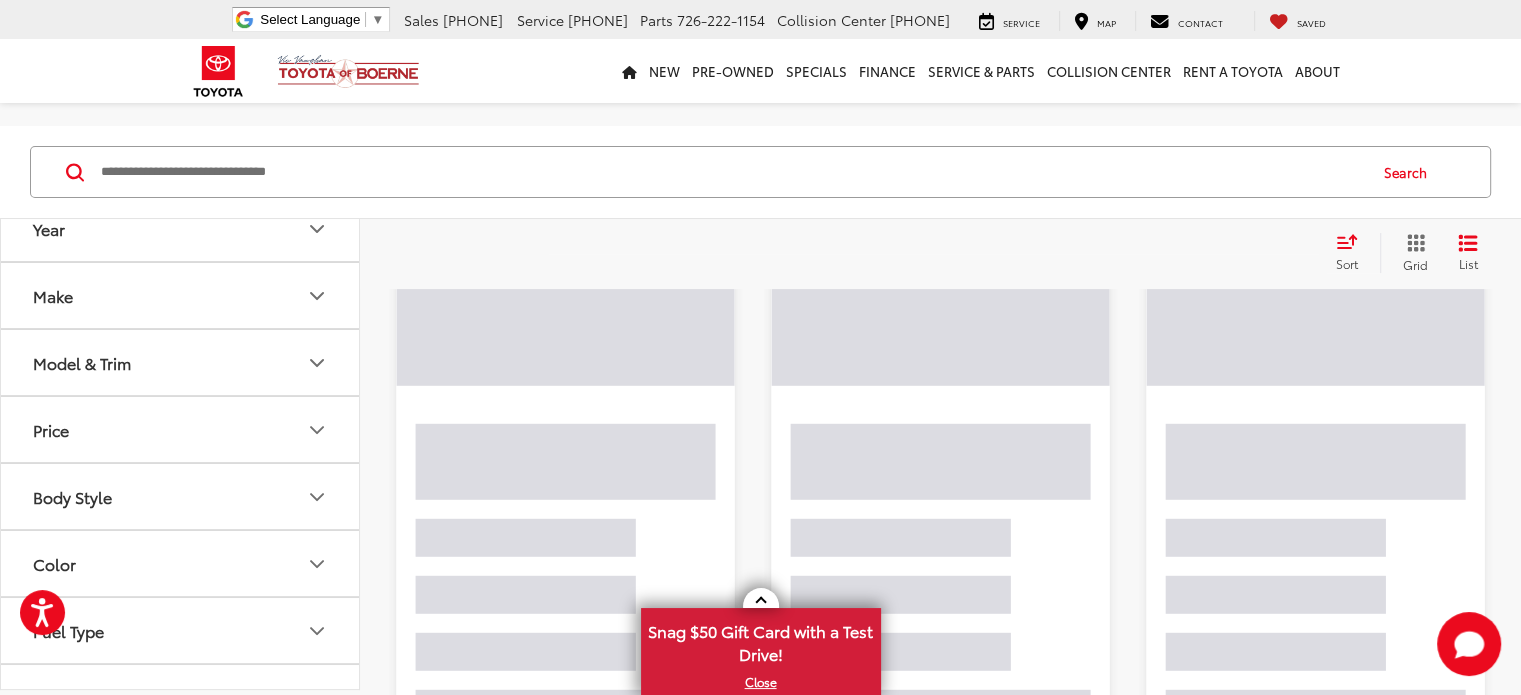 scroll, scrollTop: 80, scrollLeft: 0, axis: vertical 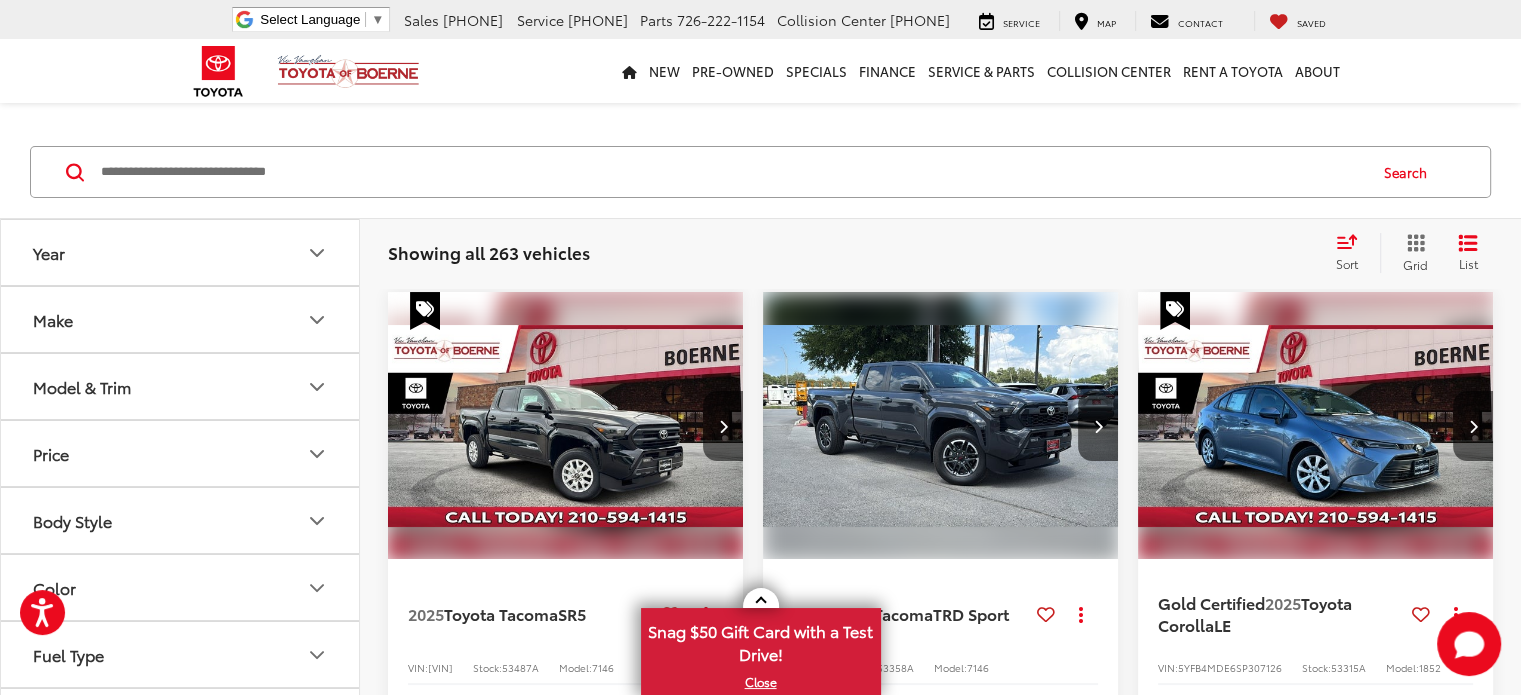 click on "Price" at bounding box center (181, 453) 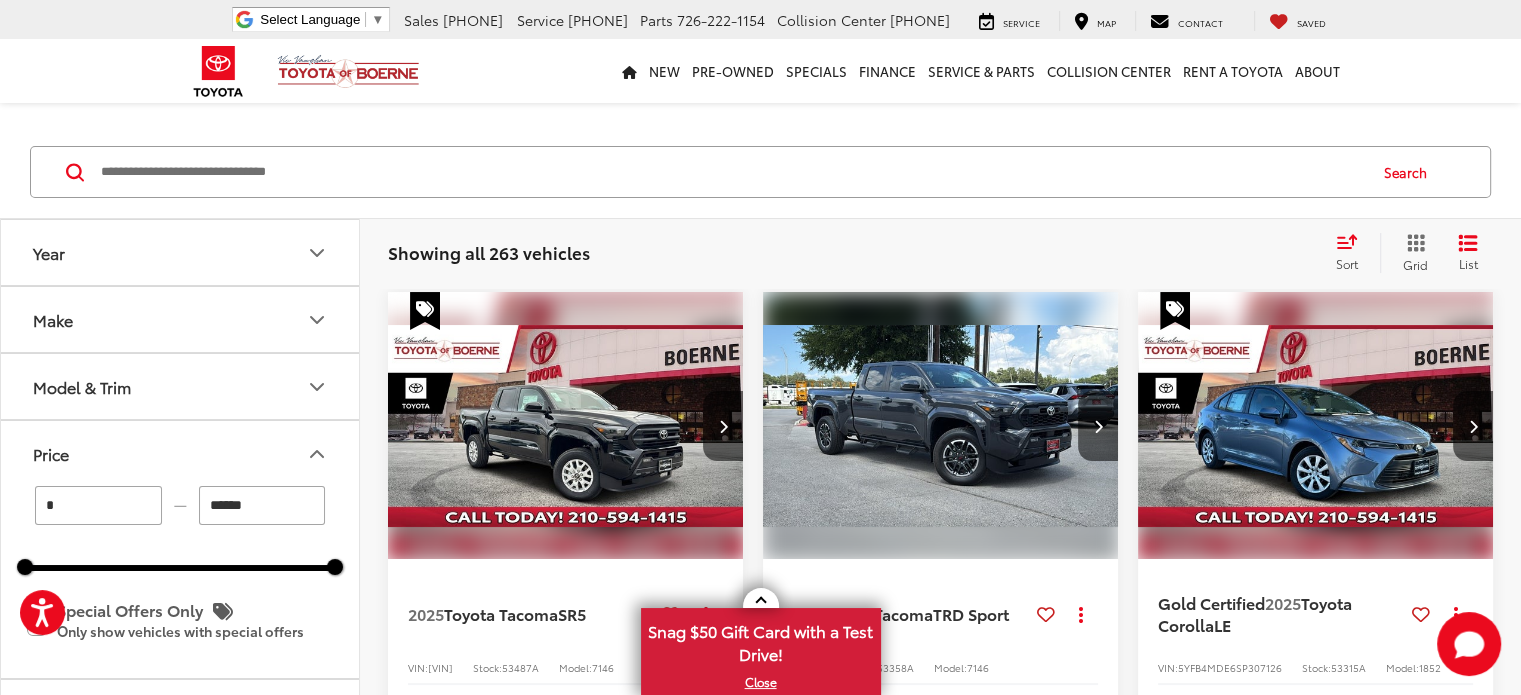 click on "******" at bounding box center [262, 505] 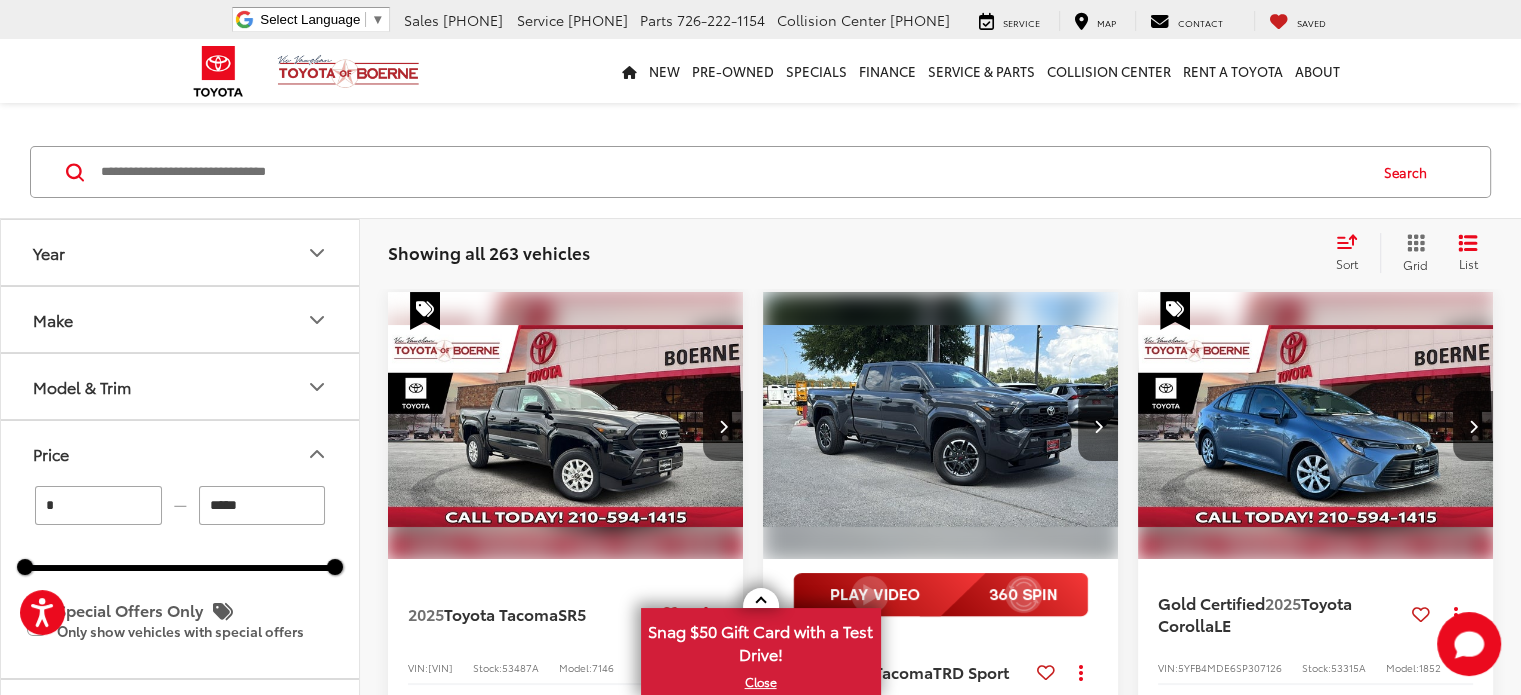 type on "******" 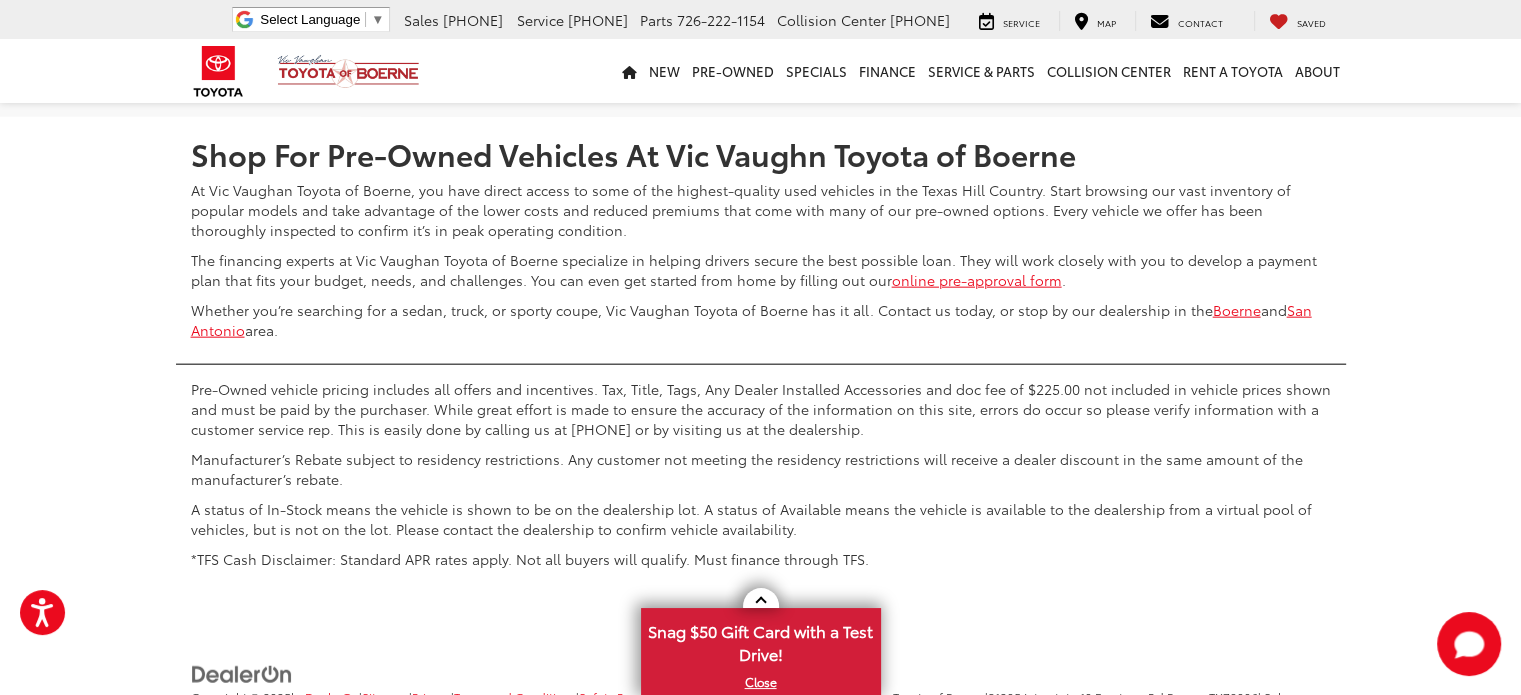 scroll, scrollTop: 4676, scrollLeft: 0, axis: vertical 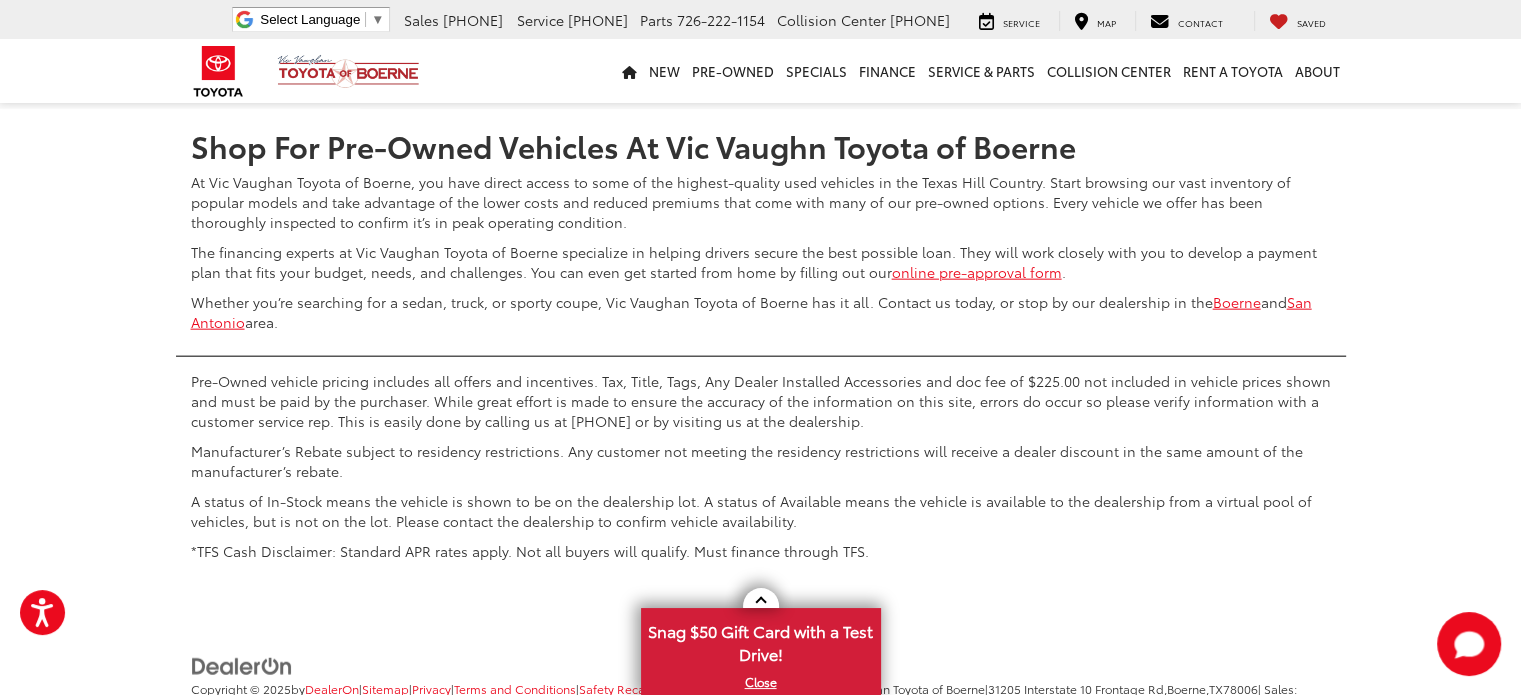 click on "2" at bounding box center (1195, 50) 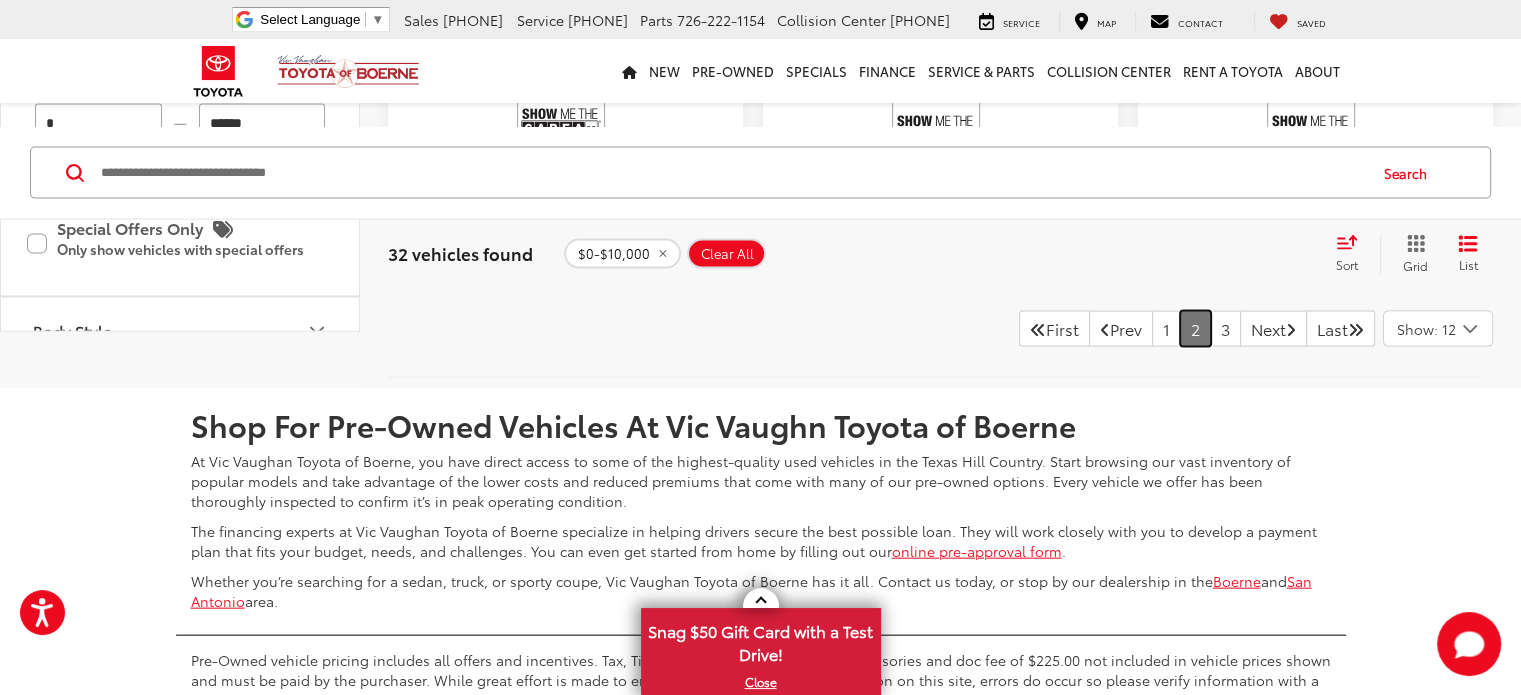 scroll, scrollTop: 4366, scrollLeft: 0, axis: vertical 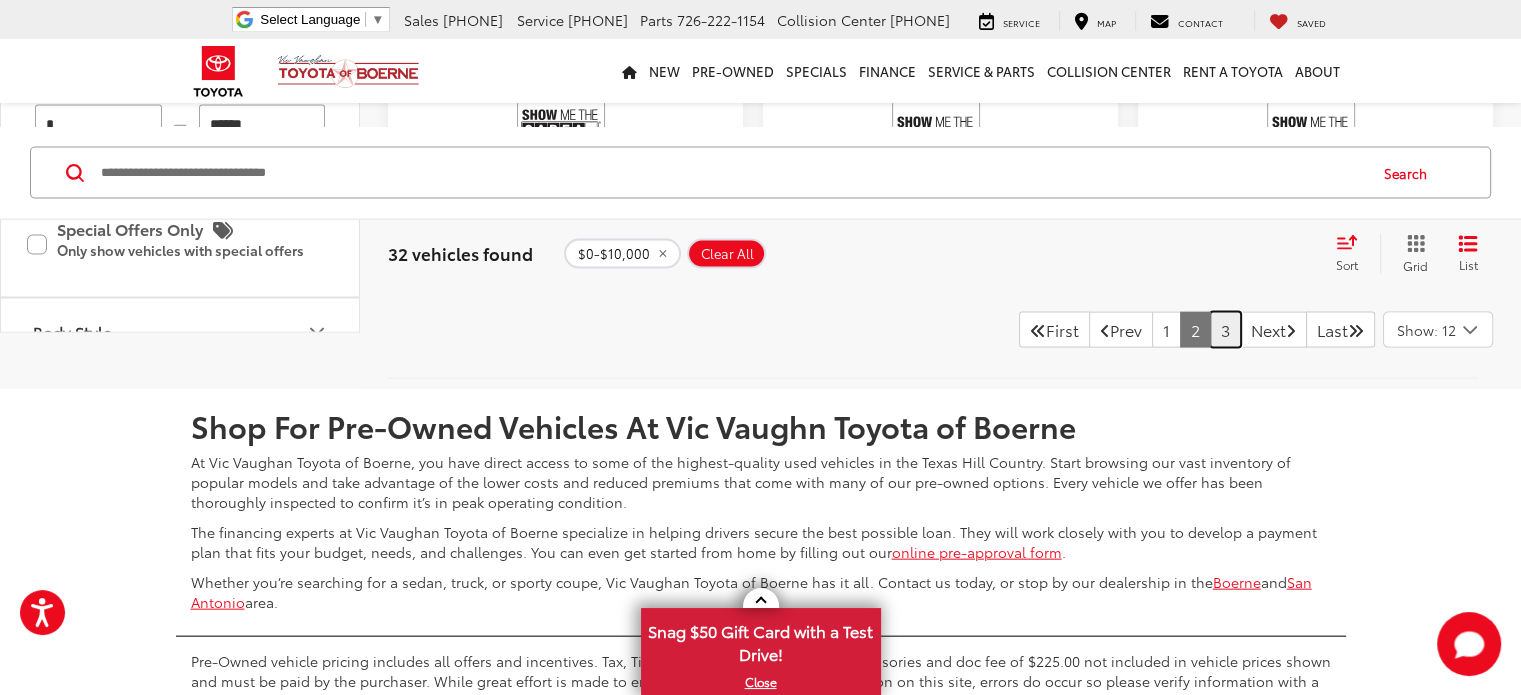 click on "3" at bounding box center (1225, 330) 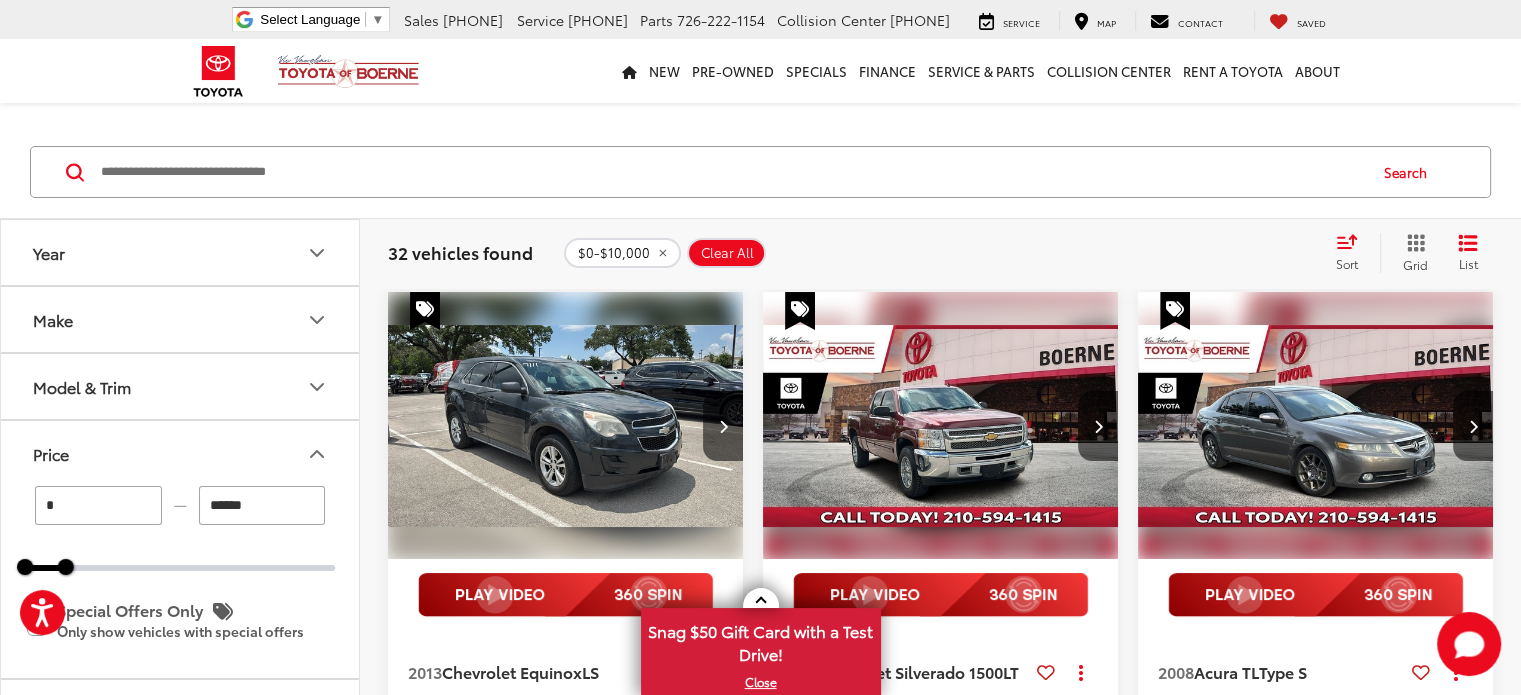 scroll, scrollTop: 0, scrollLeft: 0, axis: both 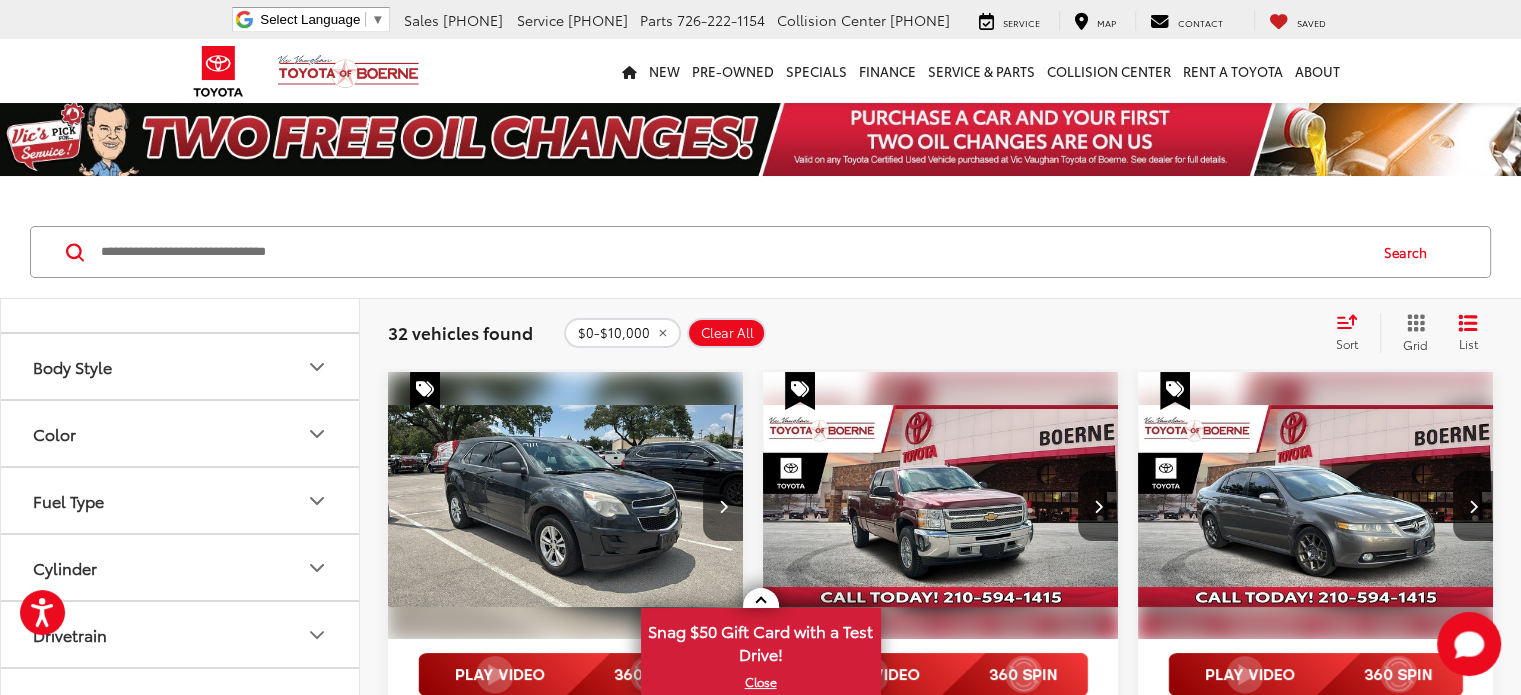 click 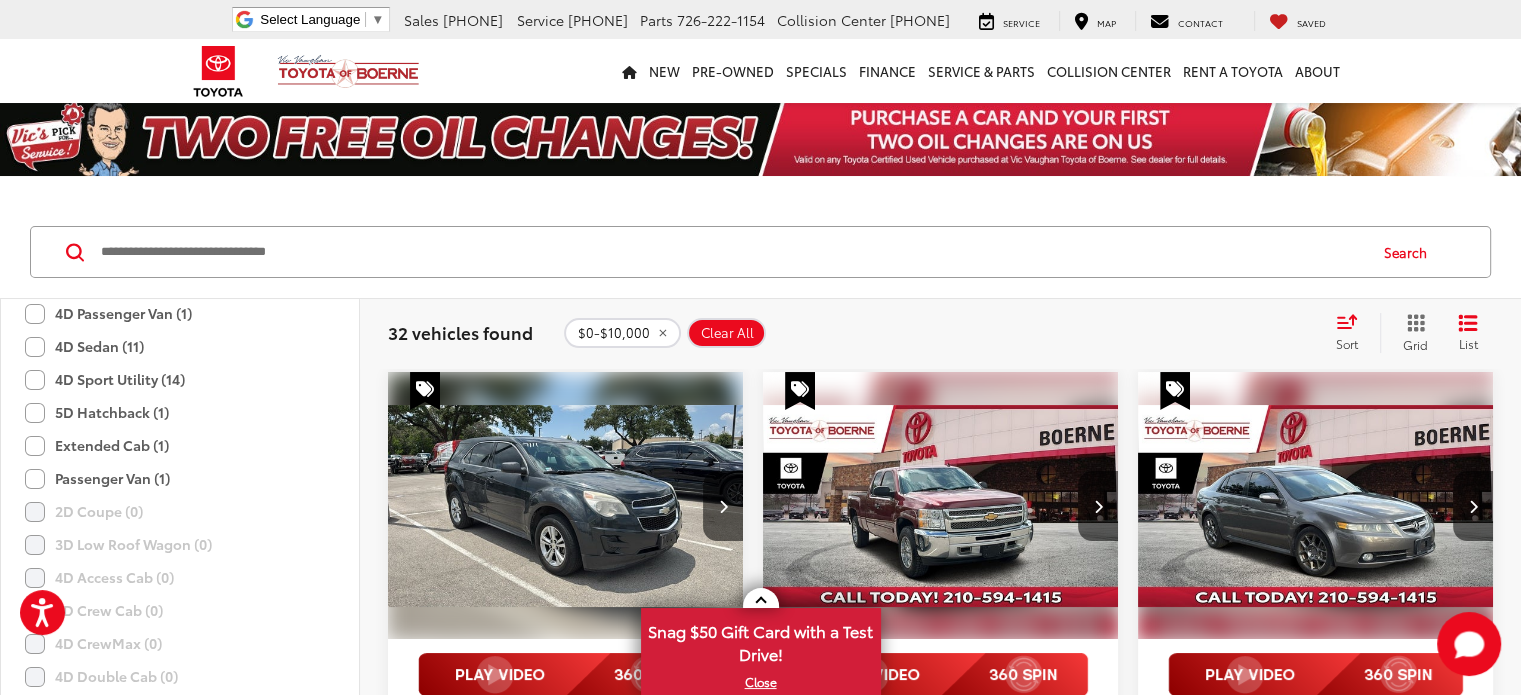 scroll, scrollTop: 599, scrollLeft: 0, axis: vertical 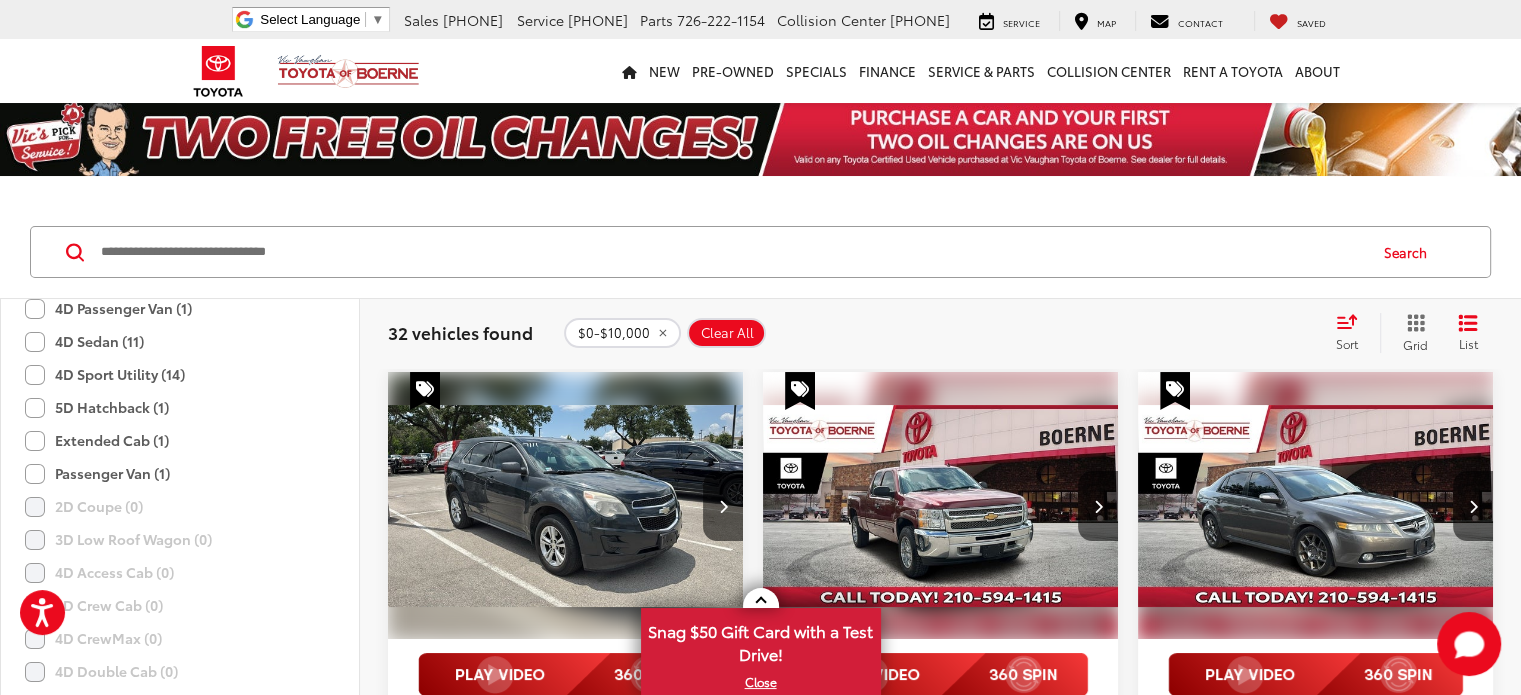 click on "Extended Cab (1)" 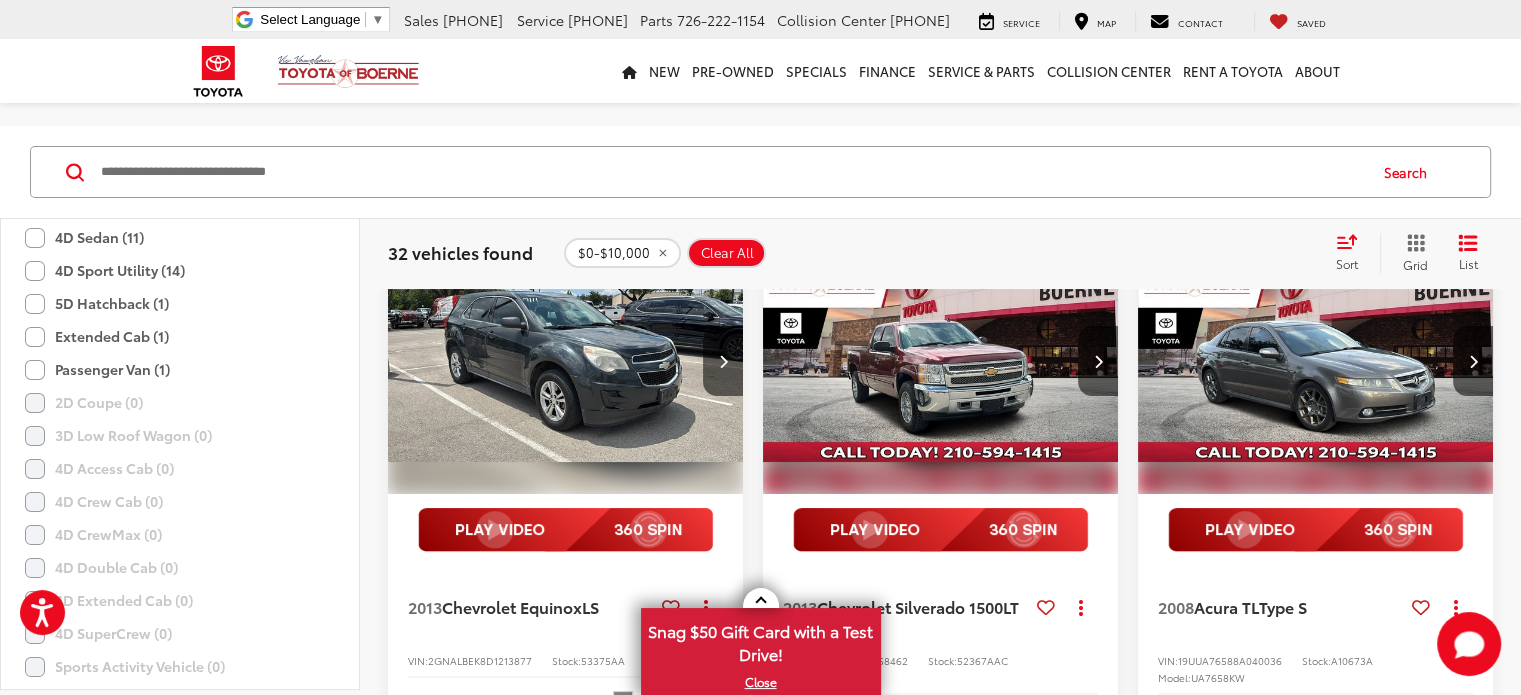 scroll, scrollTop: 80, scrollLeft: 0, axis: vertical 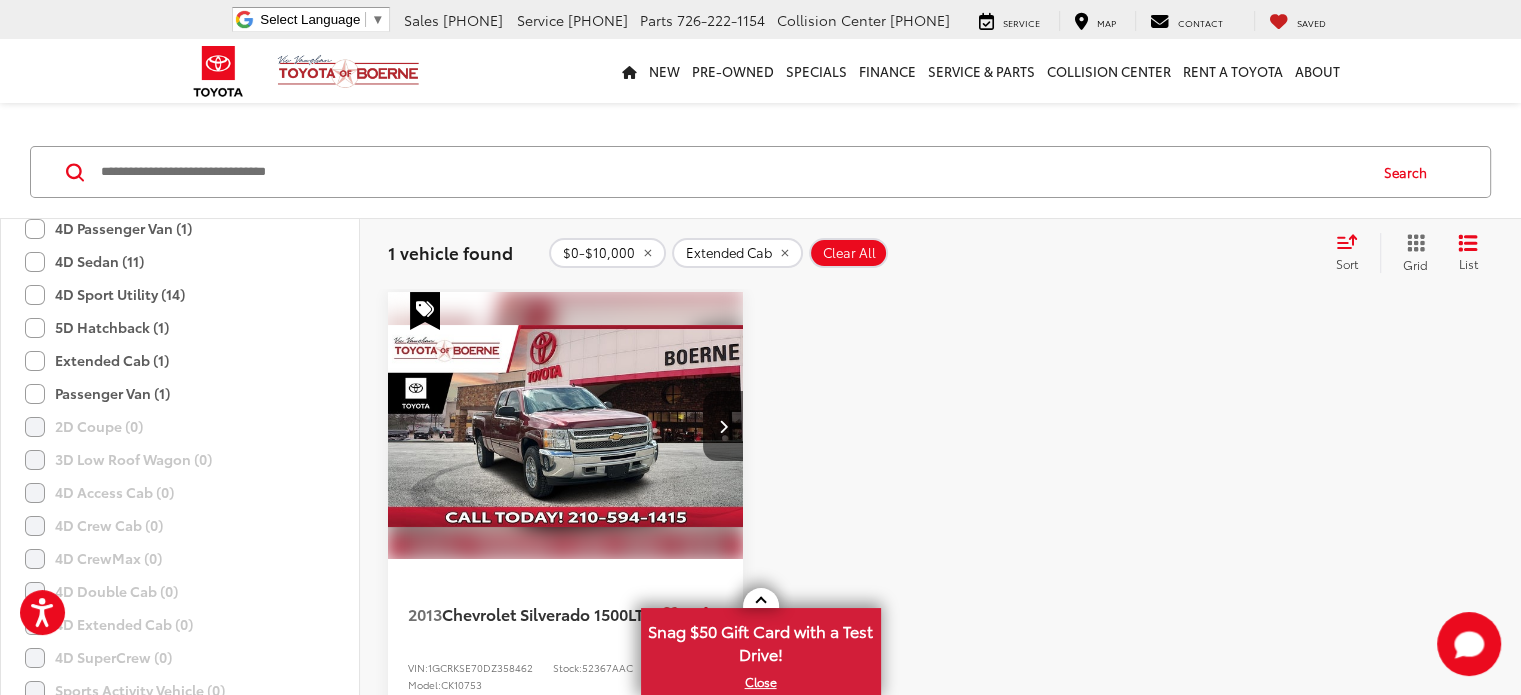 click on "Passenger Van (1)" 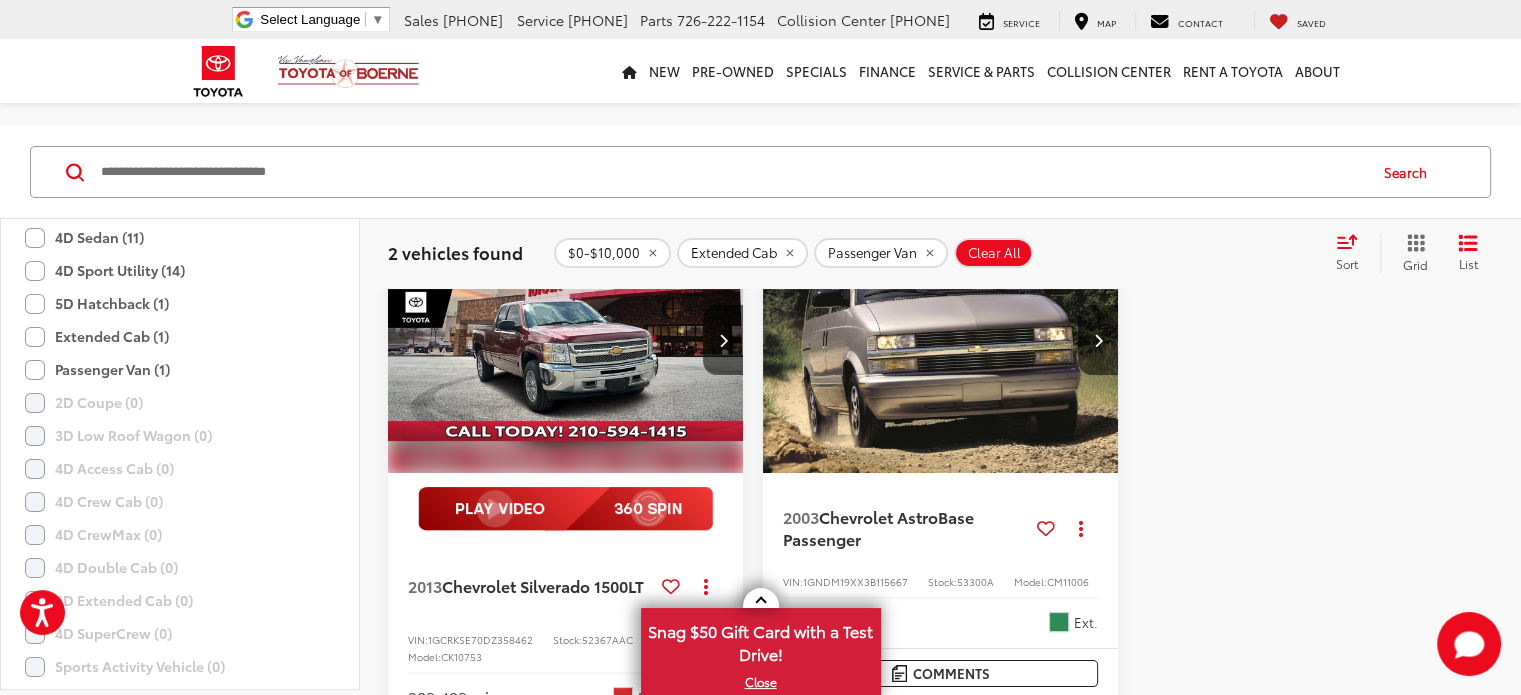 scroll, scrollTop: 114, scrollLeft: 0, axis: vertical 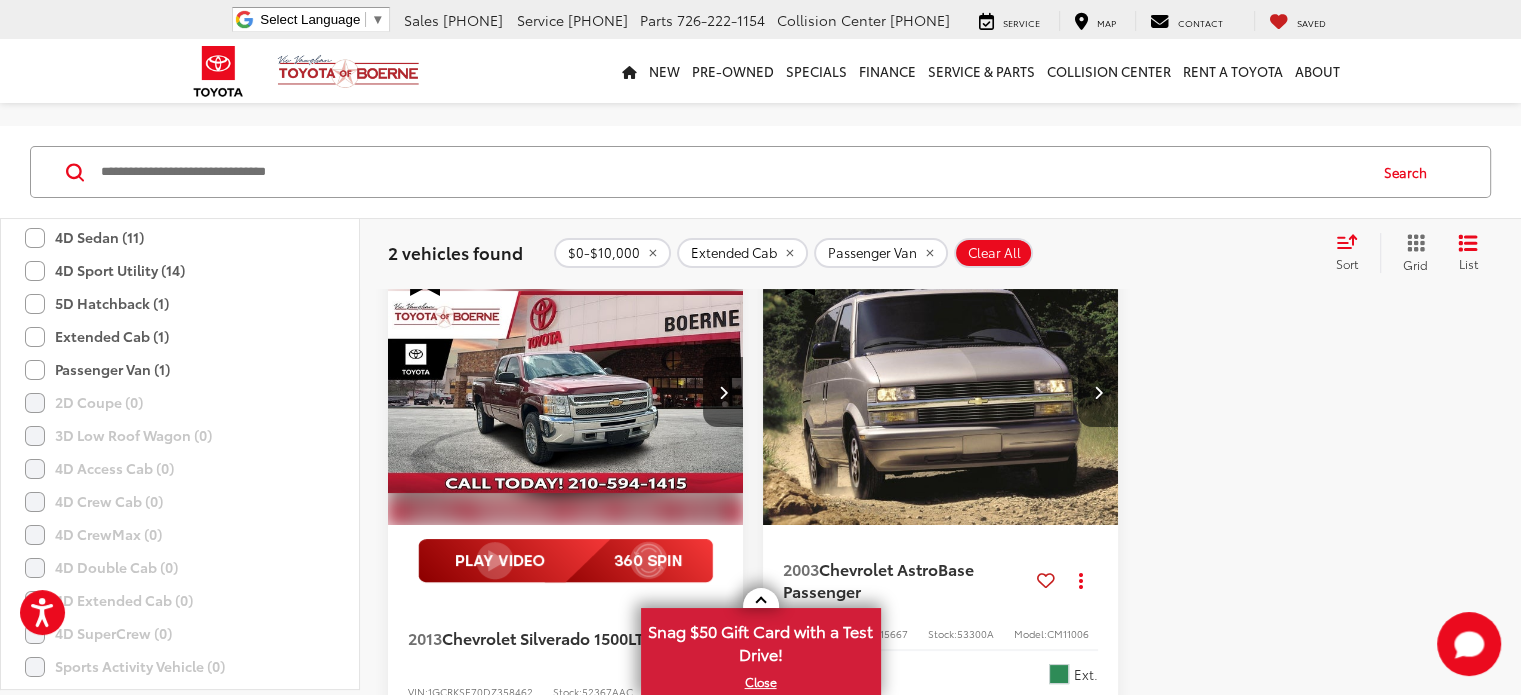 click at bounding box center (941, 392) 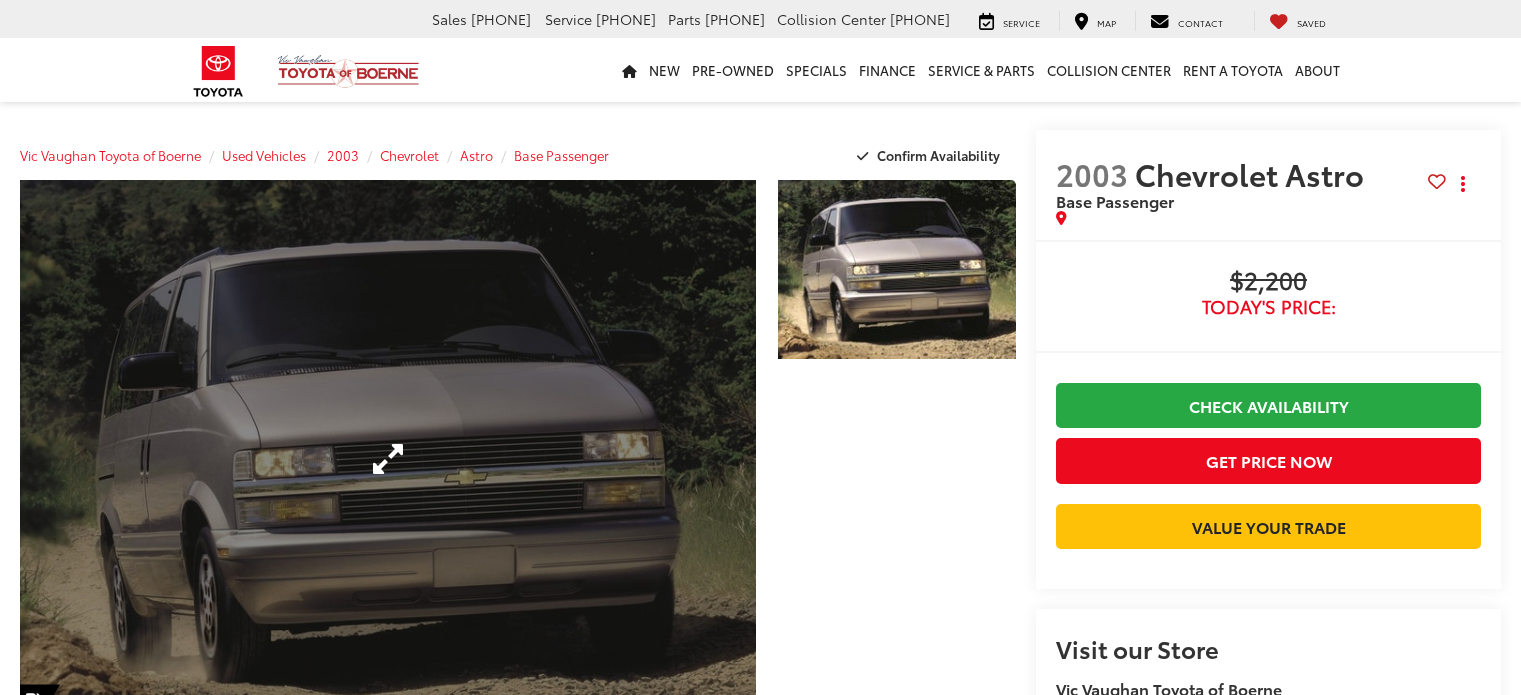 scroll, scrollTop: 0, scrollLeft: 0, axis: both 